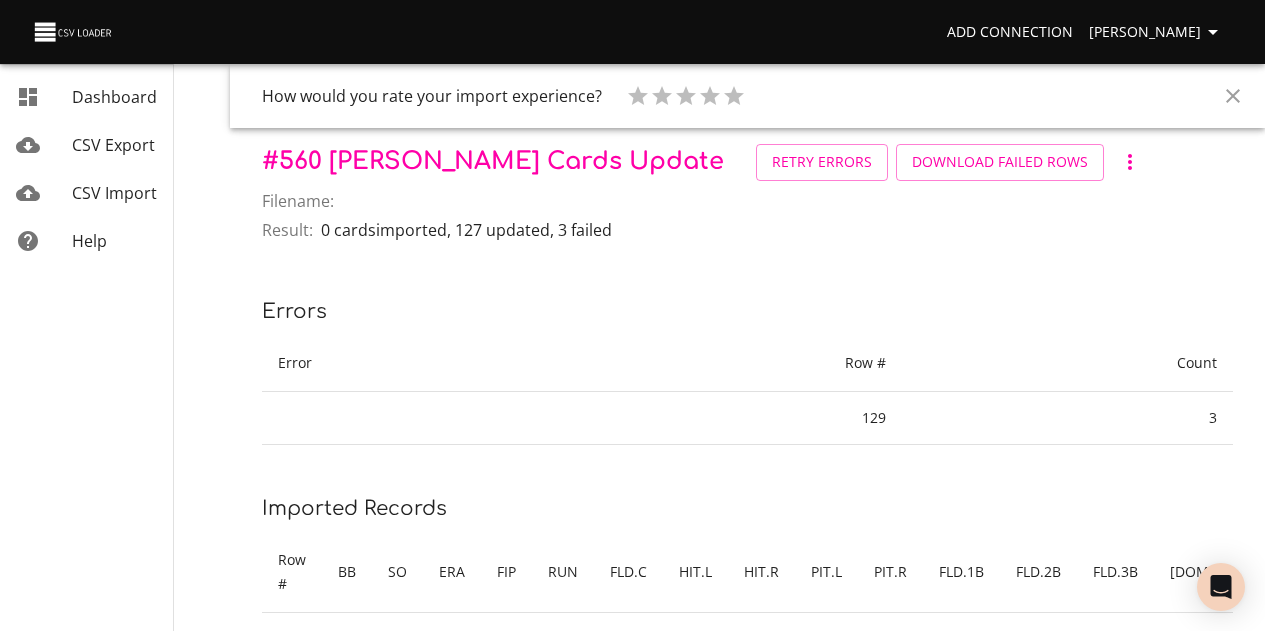 scroll, scrollTop: 0, scrollLeft: 0, axis: both 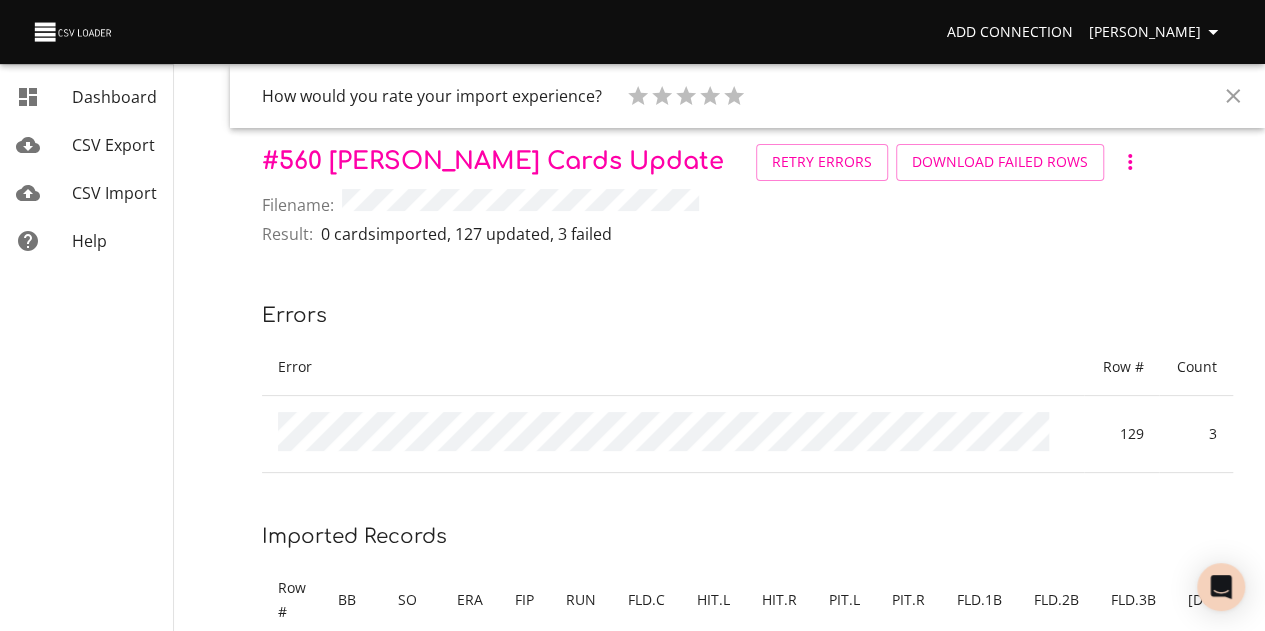 click on "Dashboard" at bounding box center [114, 97] 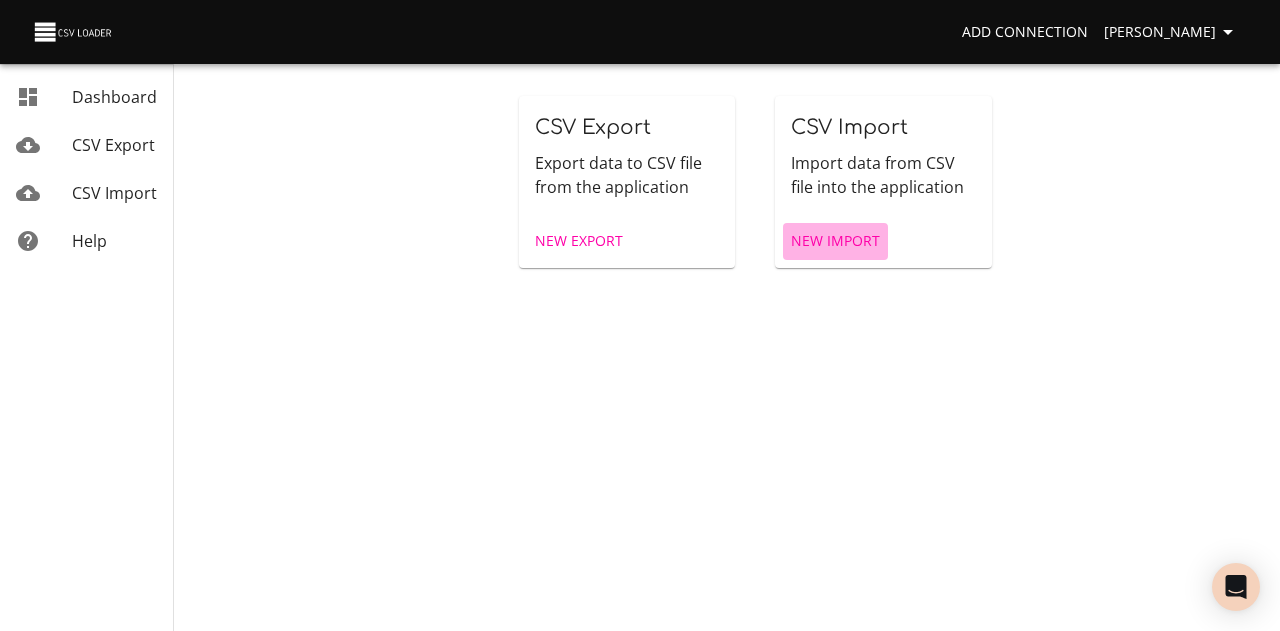 click on "New Import" at bounding box center [835, 241] 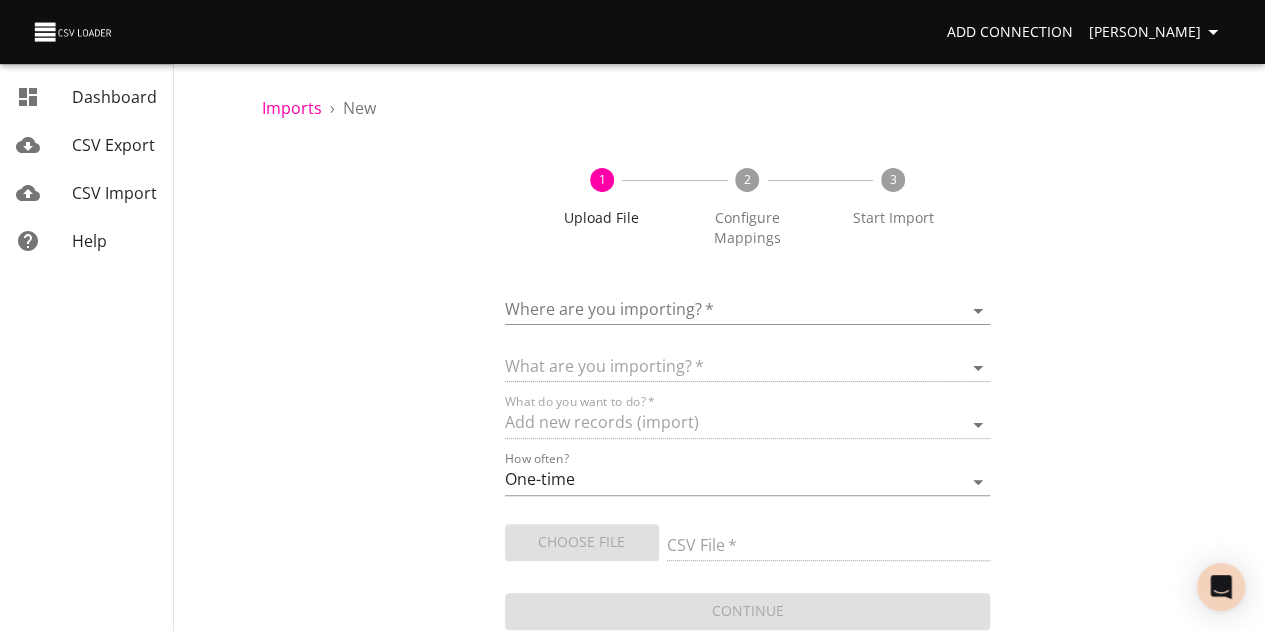 click on "Where are you importing?   * ​" at bounding box center [748, 302] 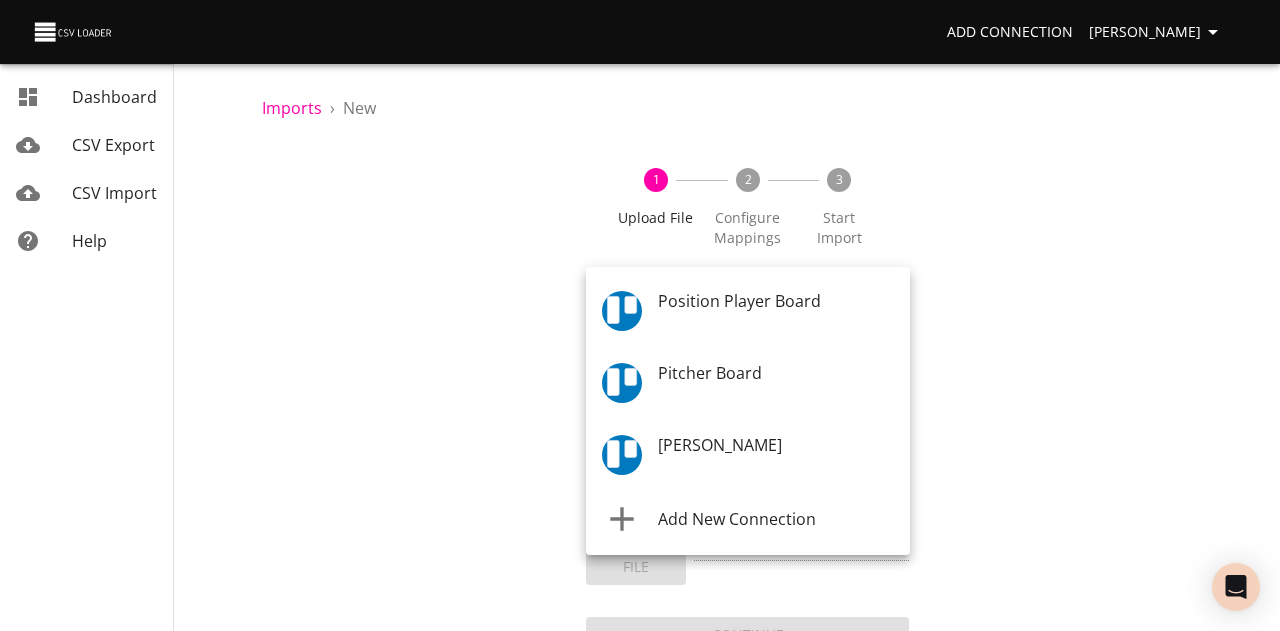click on "Add Connection [PERSON_NAME]   Dashboard CSV Export CSV Import Help Imports › New 1 Upload File 2 Configure Mappings 3 Start Import Where are you importing?   * ​ What are you importing?   * What do you want to do?   * Add new records (import) How often? One-time Auto import Choose File CSV File   * Continue
Dashboard CSV Export CSV Import Help Position Player Board Pitcher Board [PERSON_NAME] Add New Connection" at bounding box center (640, 315) 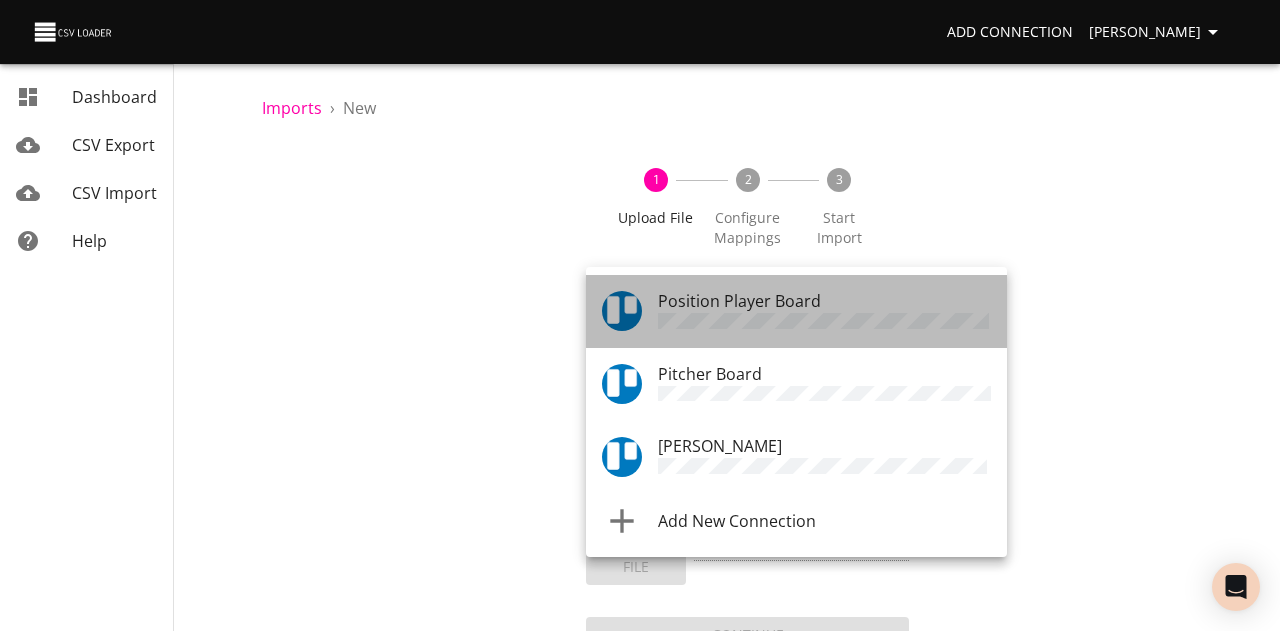 click at bounding box center [824, 323] 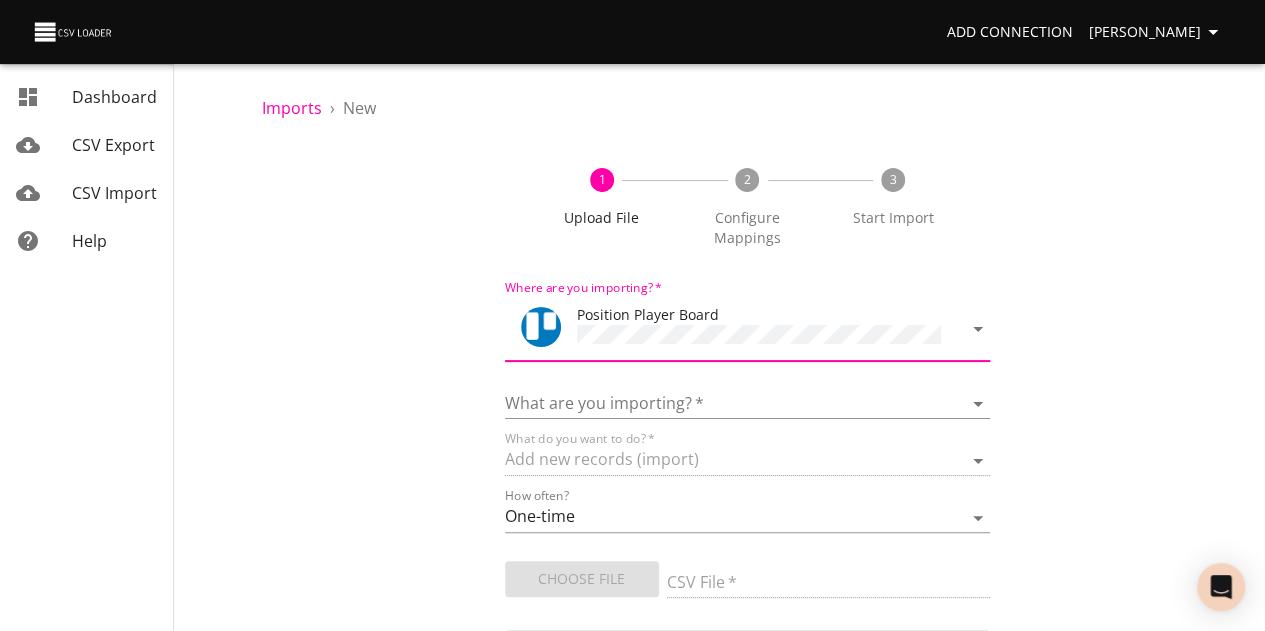 click on "What are you importing?   * Boards Cards Checkitems Checklists" at bounding box center [748, 396] 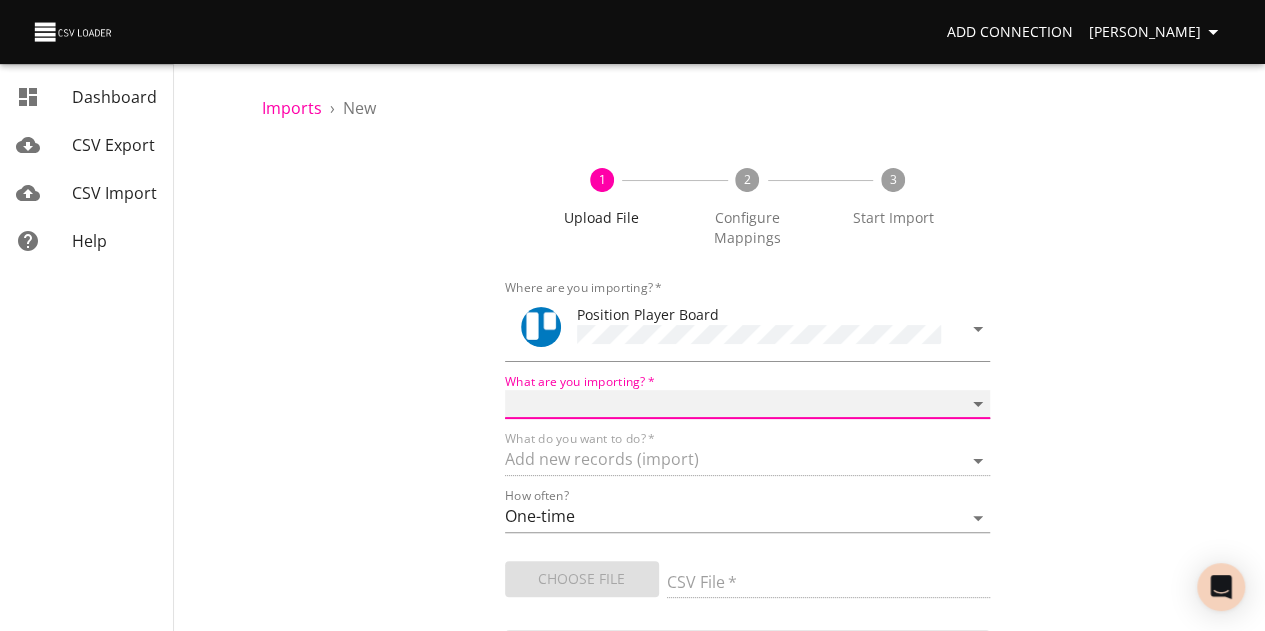 click on "Boards Cards Checkitems Checklists" at bounding box center (748, 404) 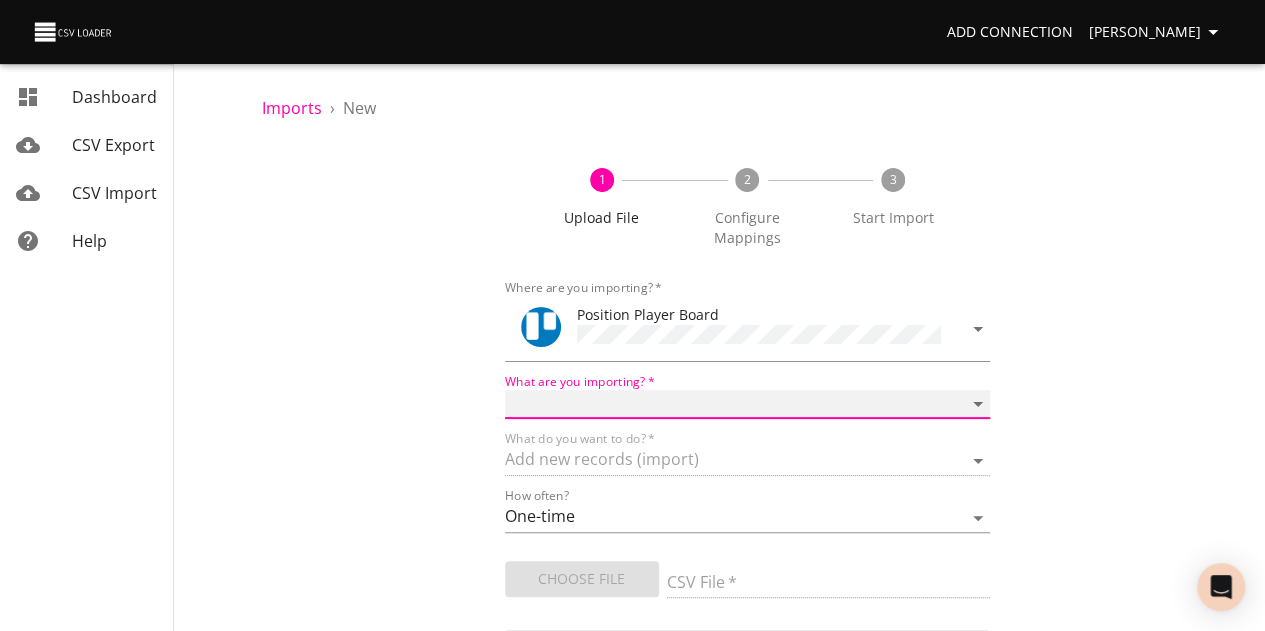 select on "cards" 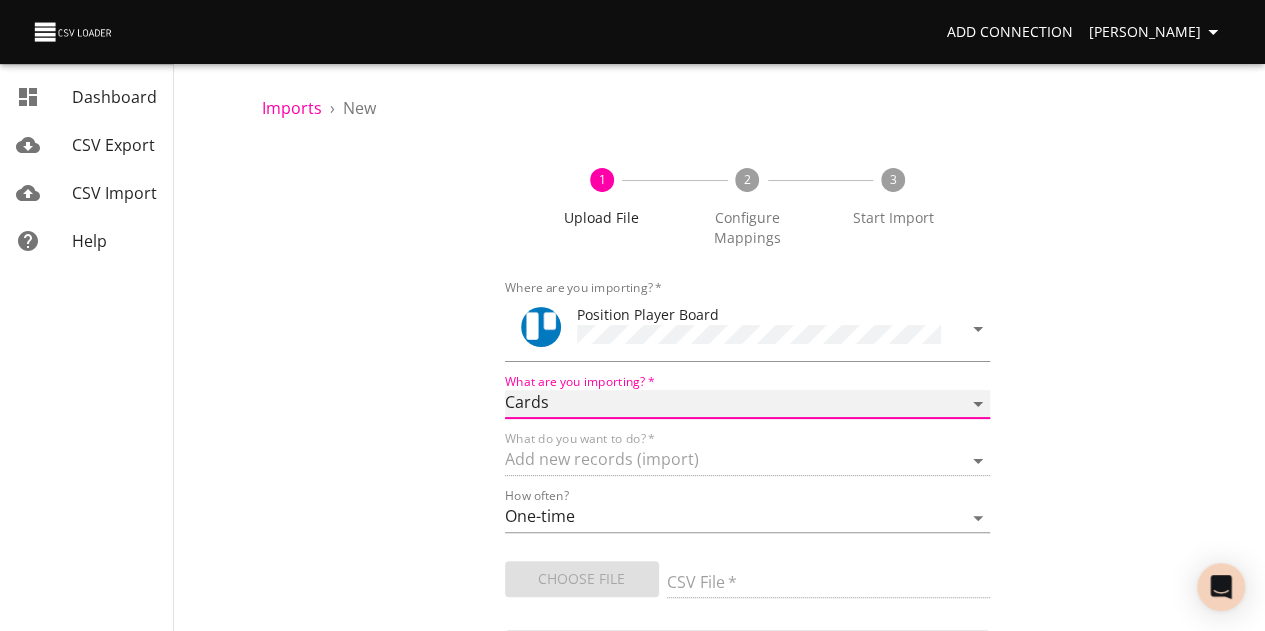 click on "Boards Cards Checkitems Checklists" at bounding box center (748, 404) 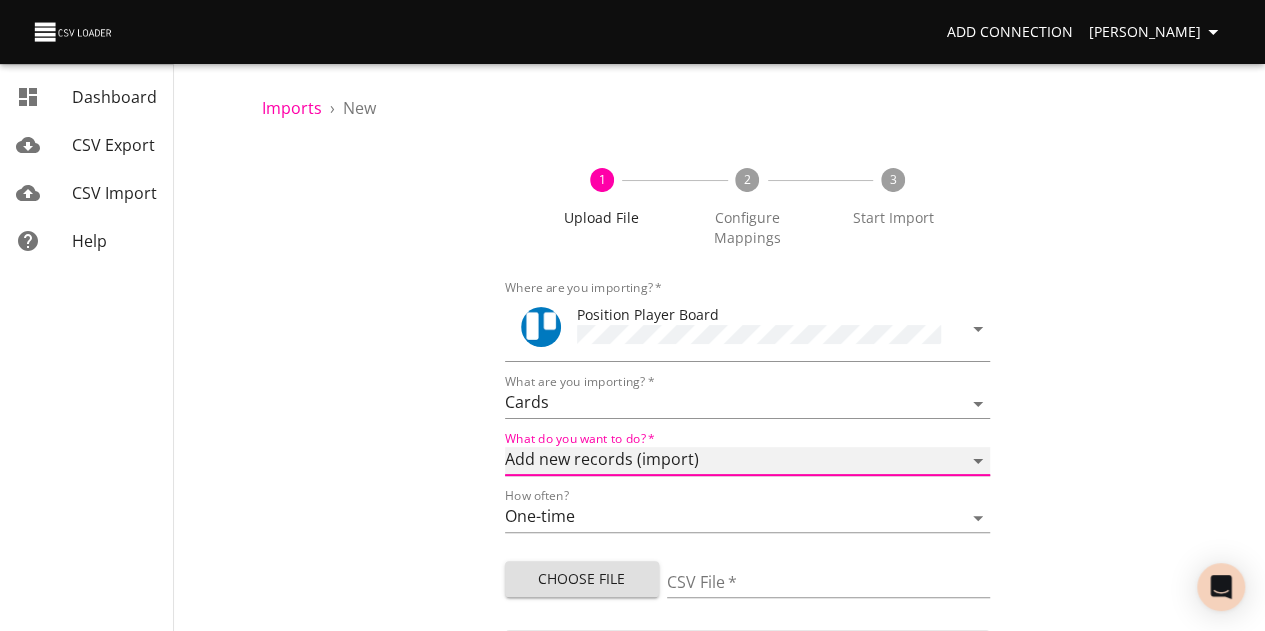 click on "Add new records (import) Update existing records (update) Add new and update existing records (upsert)" at bounding box center [748, 461] 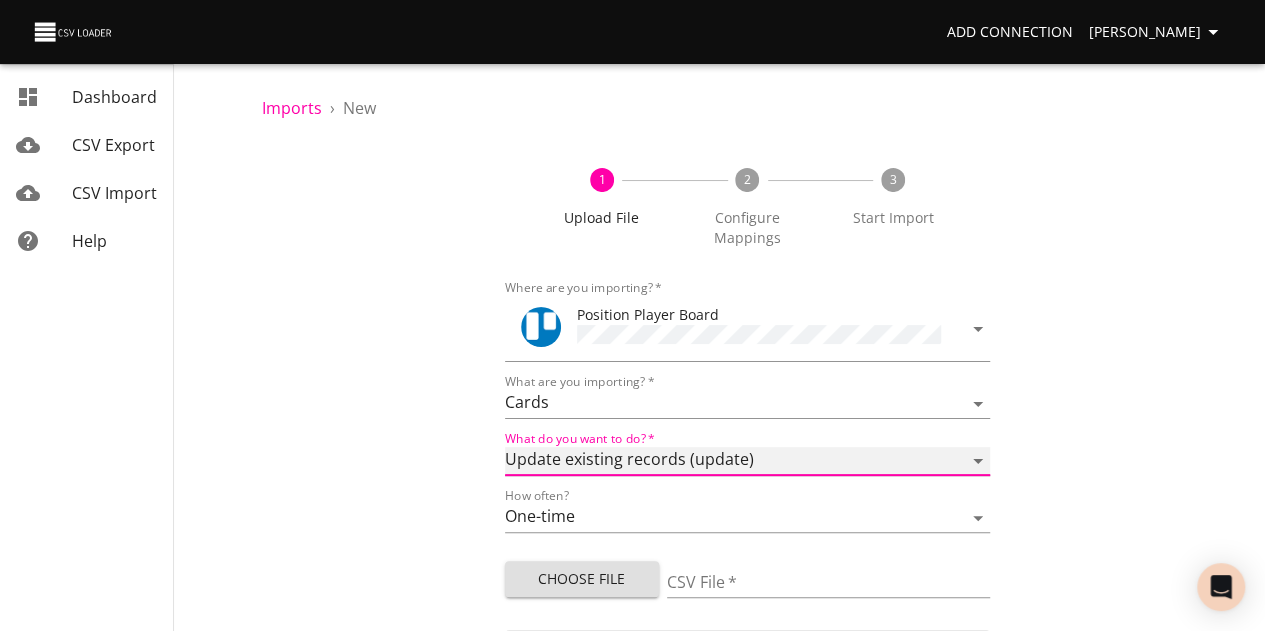 click on "Add new records (import) Update existing records (update) Add new and update existing records (upsert)" at bounding box center (748, 461) 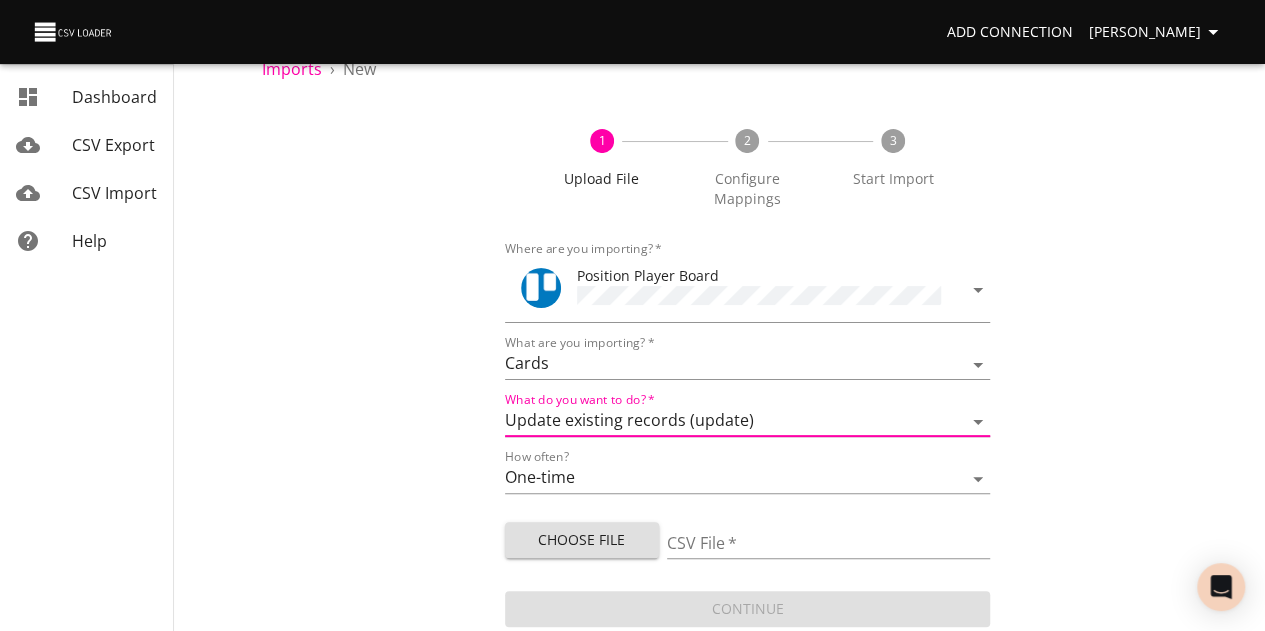 click on "Choose File" at bounding box center (582, 540) 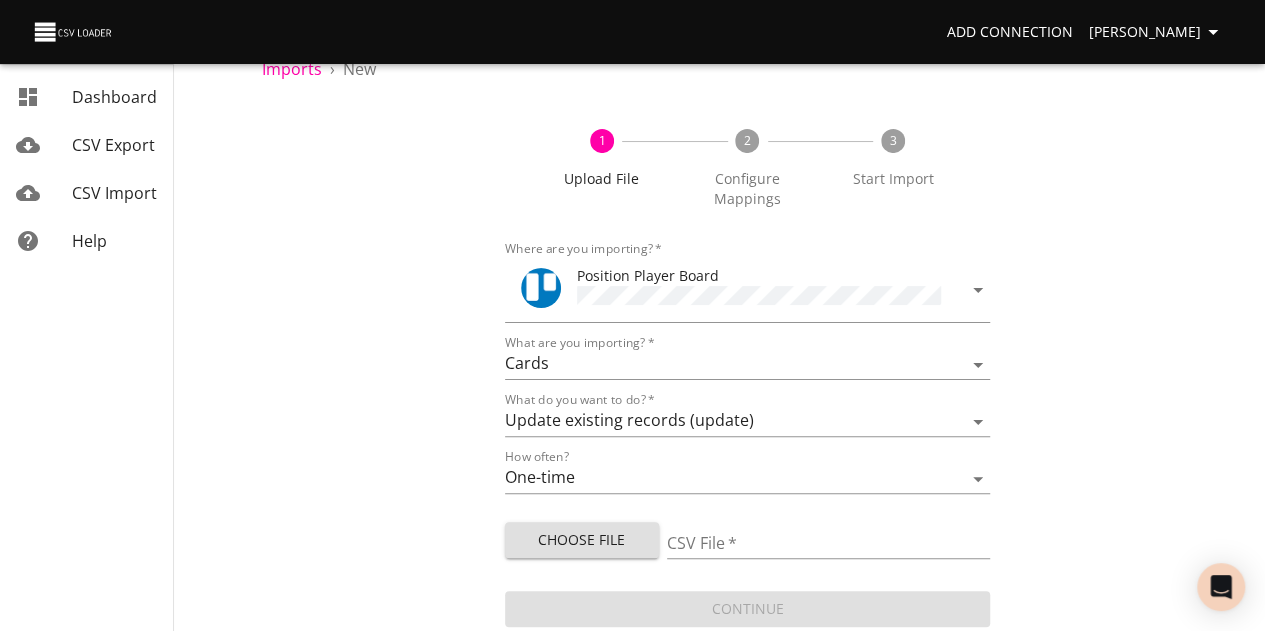 type on "Prospect Board Data - Pos Export (11).csv" 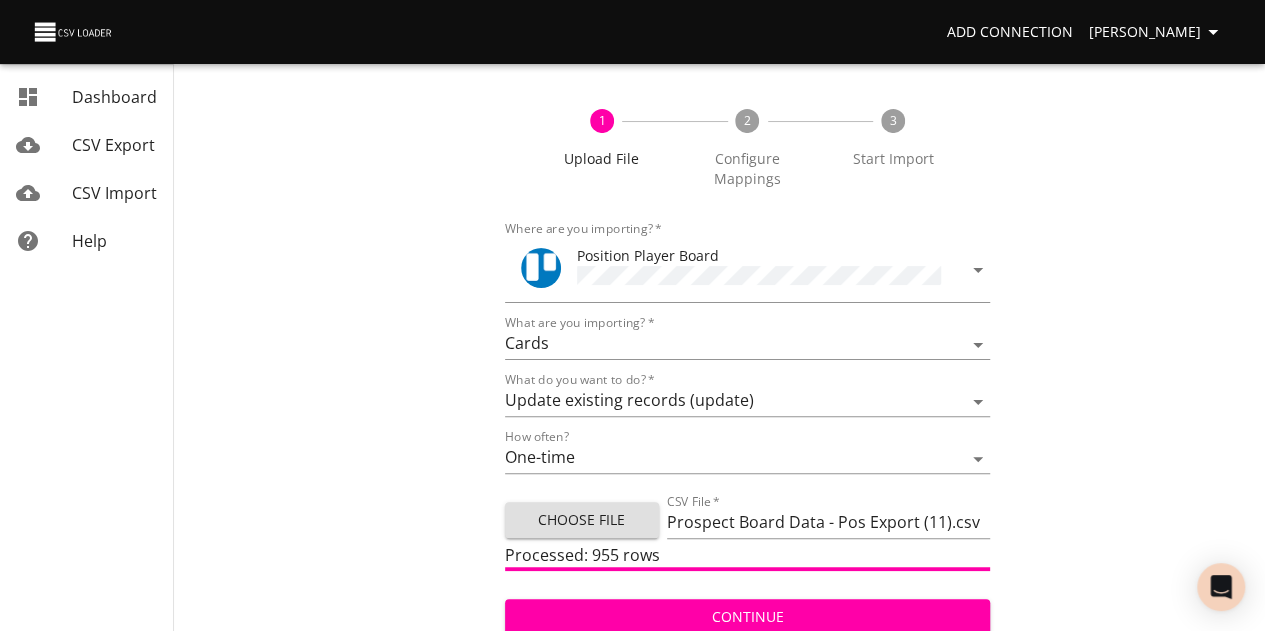 scroll, scrollTop: 87, scrollLeft: 0, axis: vertical 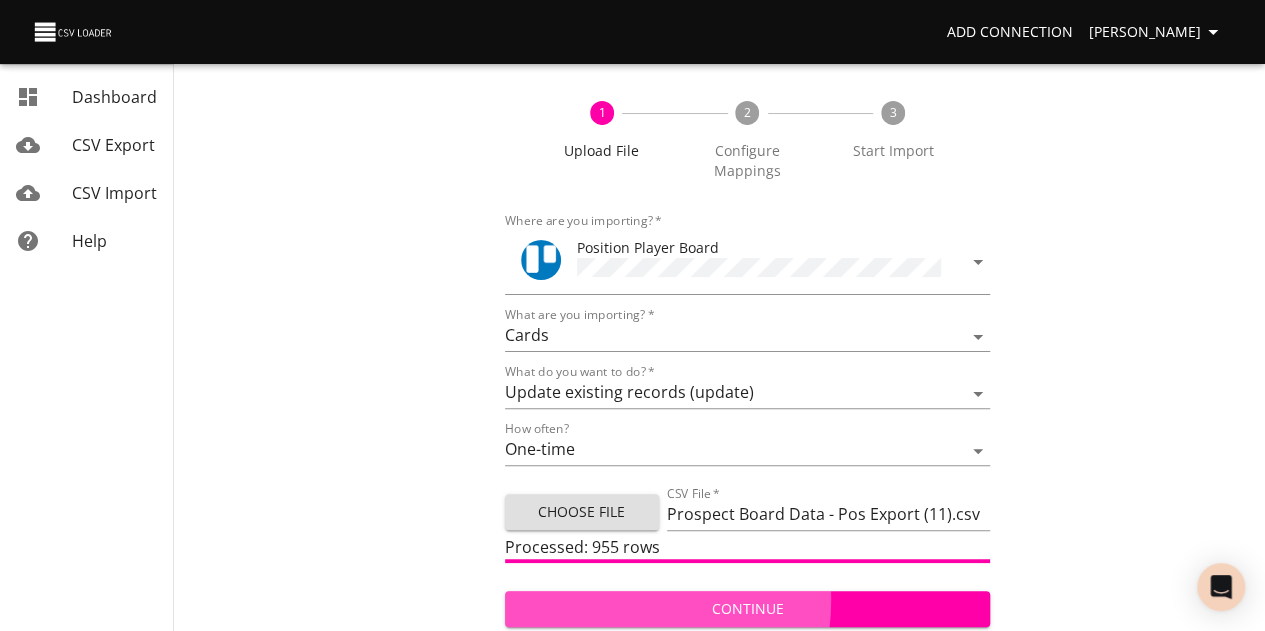 click on "Continue" at bounding box center [748, 609] 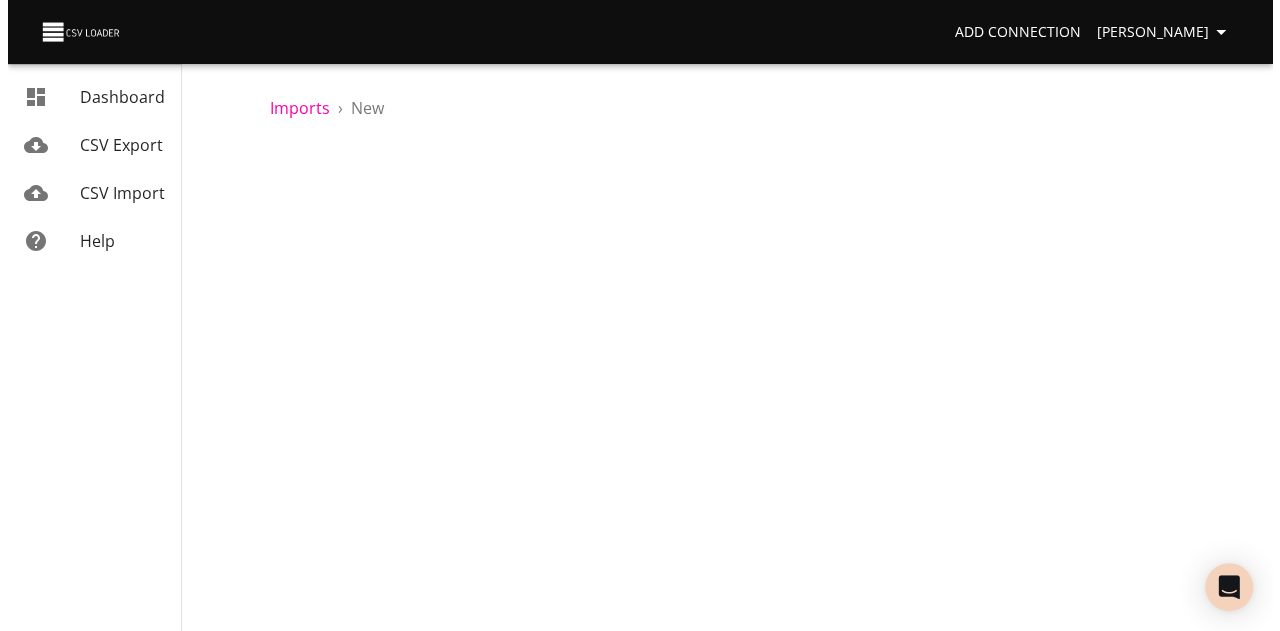 scroll, scrollTop: 0, scrollLeft: 0, axis: both 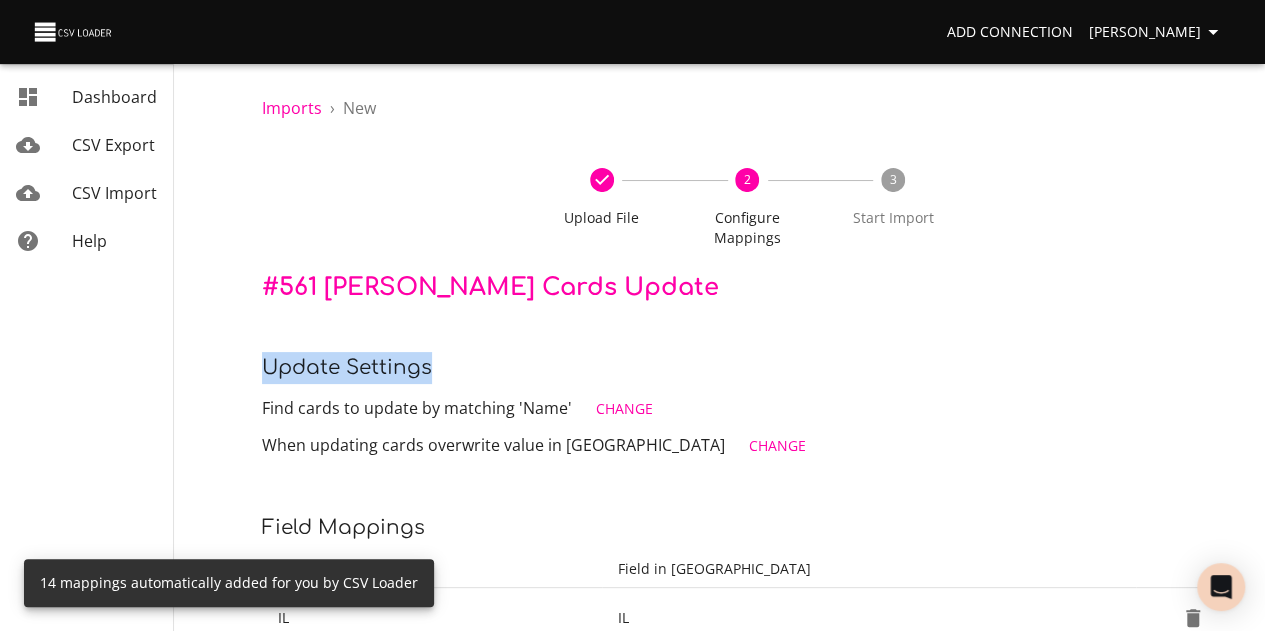 drag, startPoint x: 684, startPoint y: 601, endPoint x: 768, endPoint y: 317, distance: 296.1621 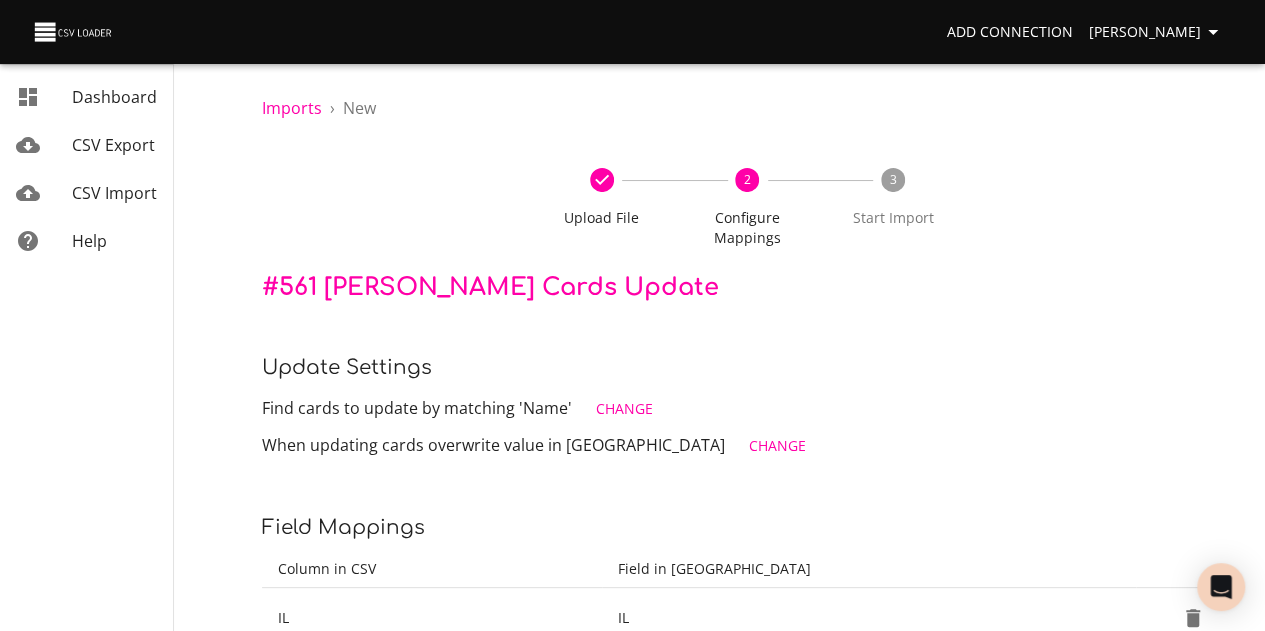 click on "Update settings" at bounding box center [747, 368] 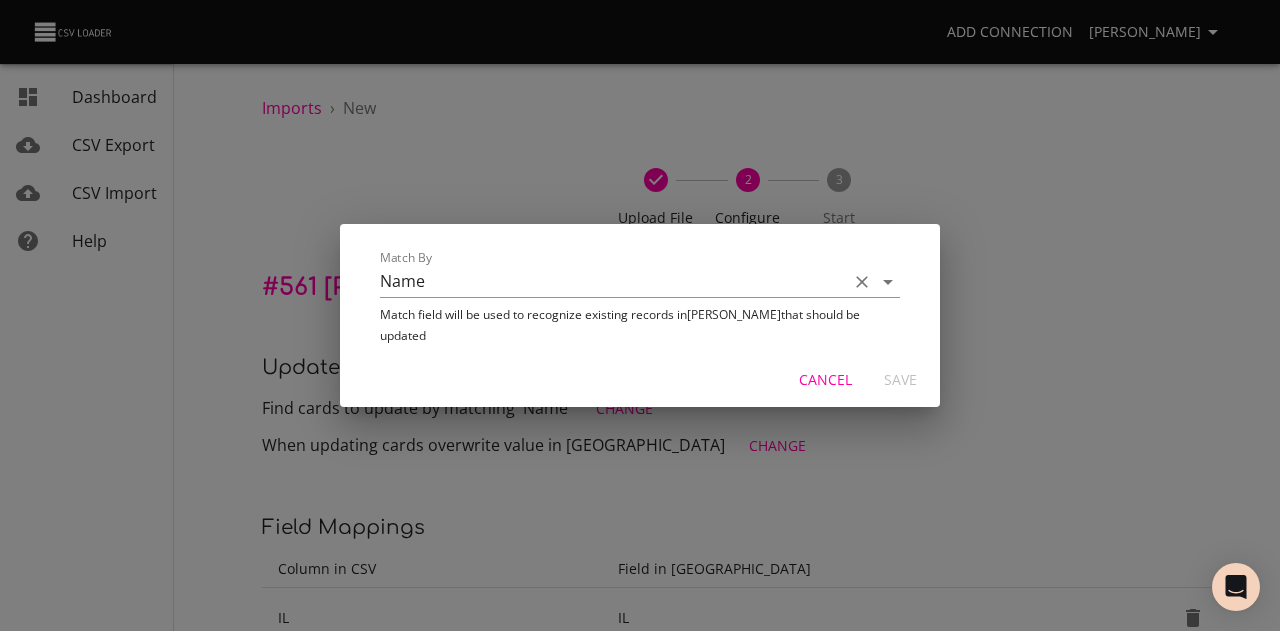 click on "Name" at bounding box center [609, 281] 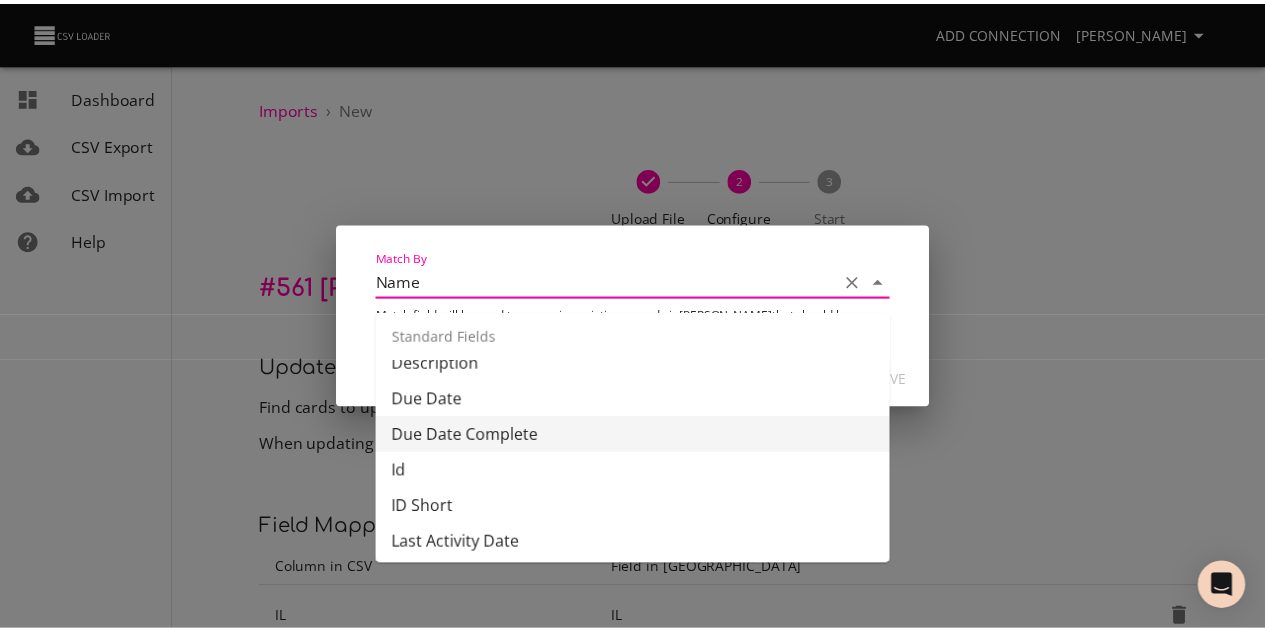scroll, scrollTop: 164, scrollLeft: 0, axis: vertical 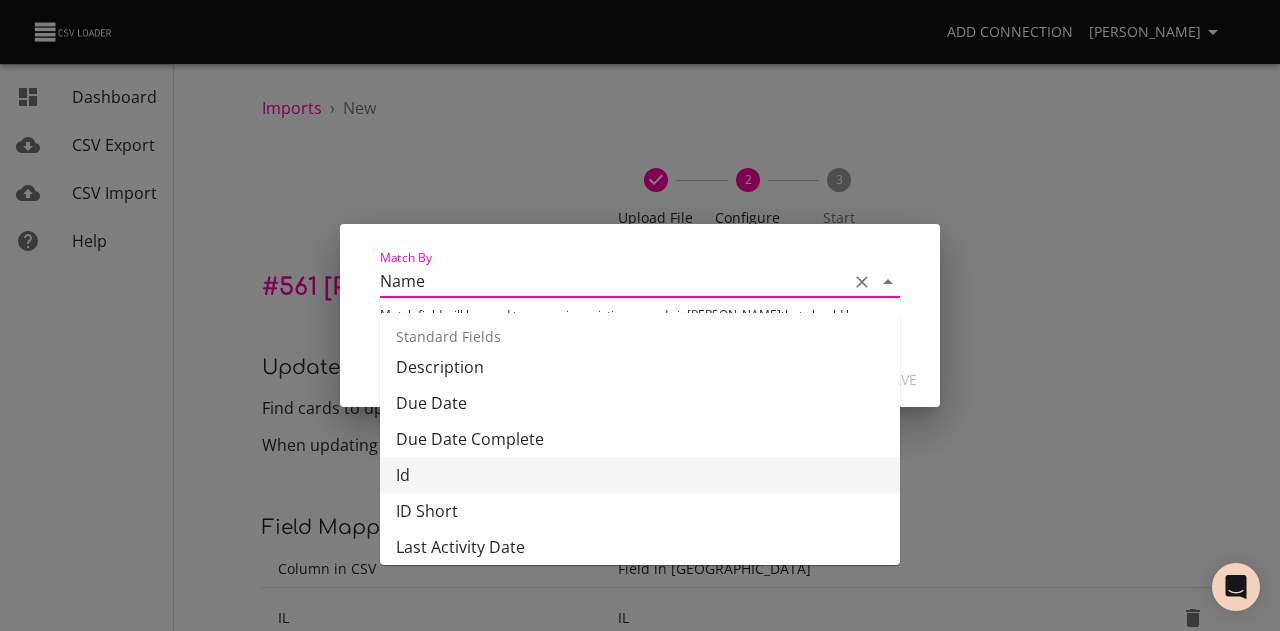 click on "Id" at bounding box center (640, 475) 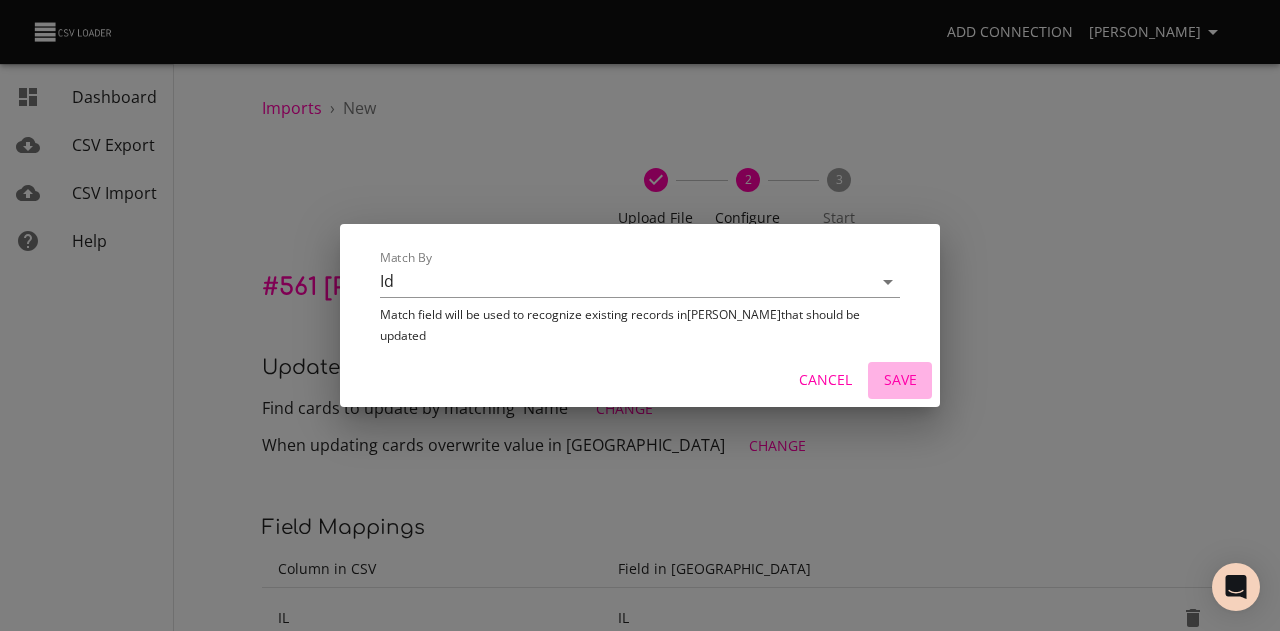 click on "Save" at bounding box center (900, 380) 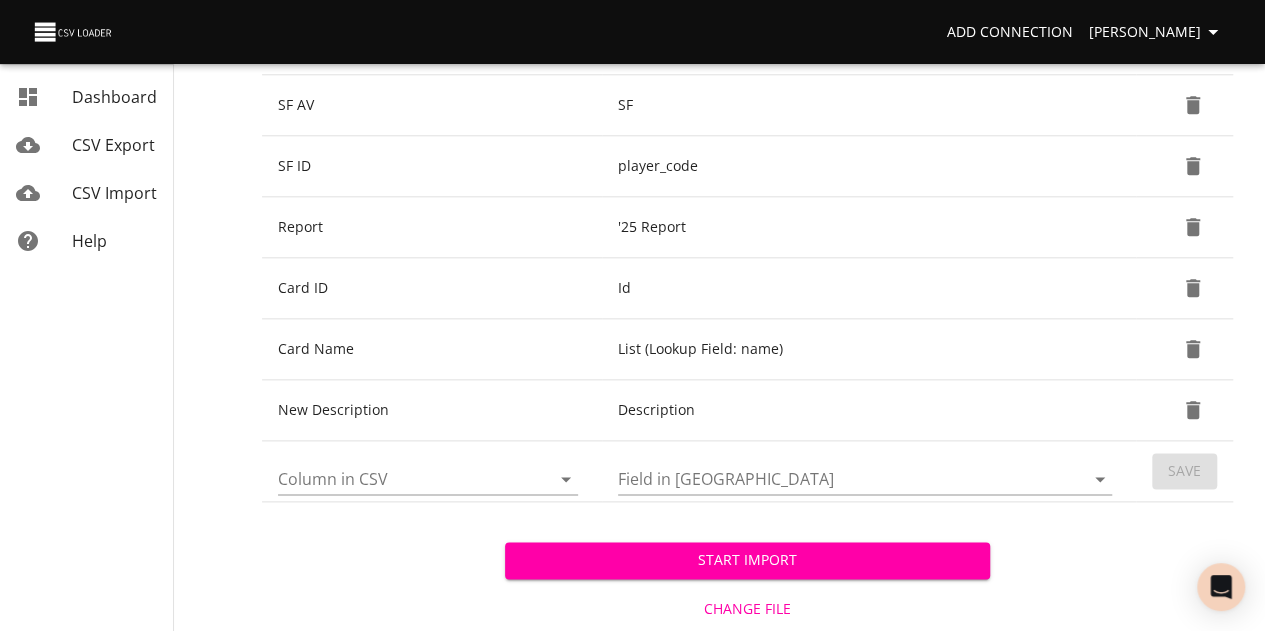 scroll, scrollTop: 1002, scrollLeft: 0, axis: vertical 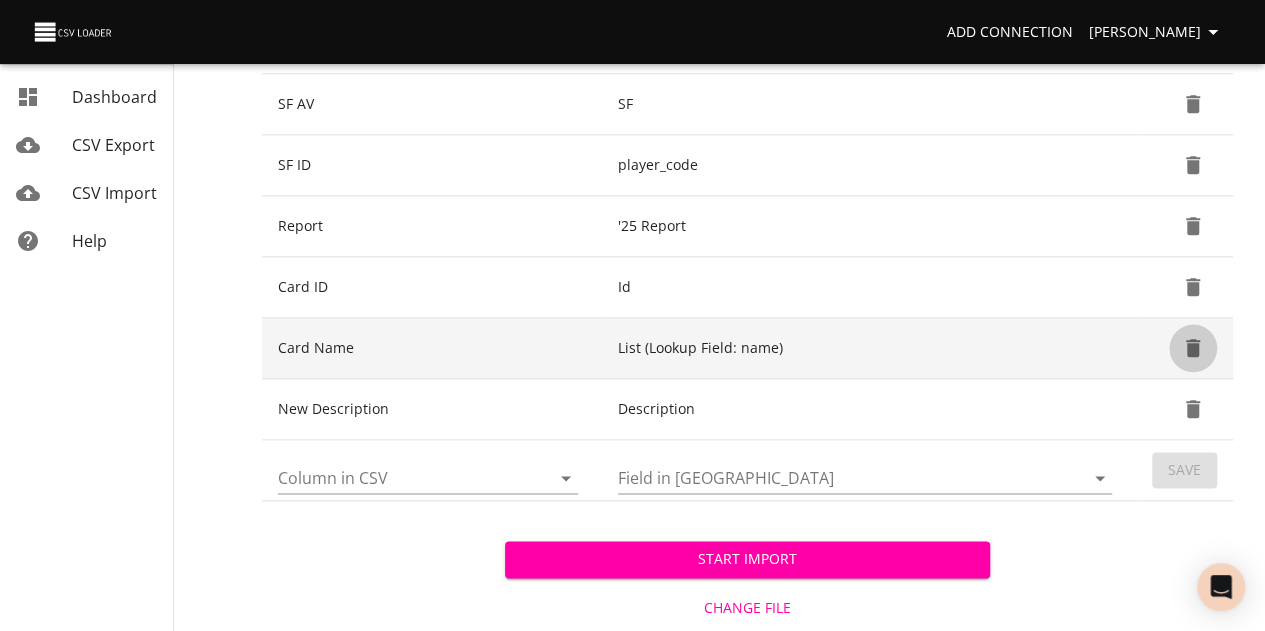 click 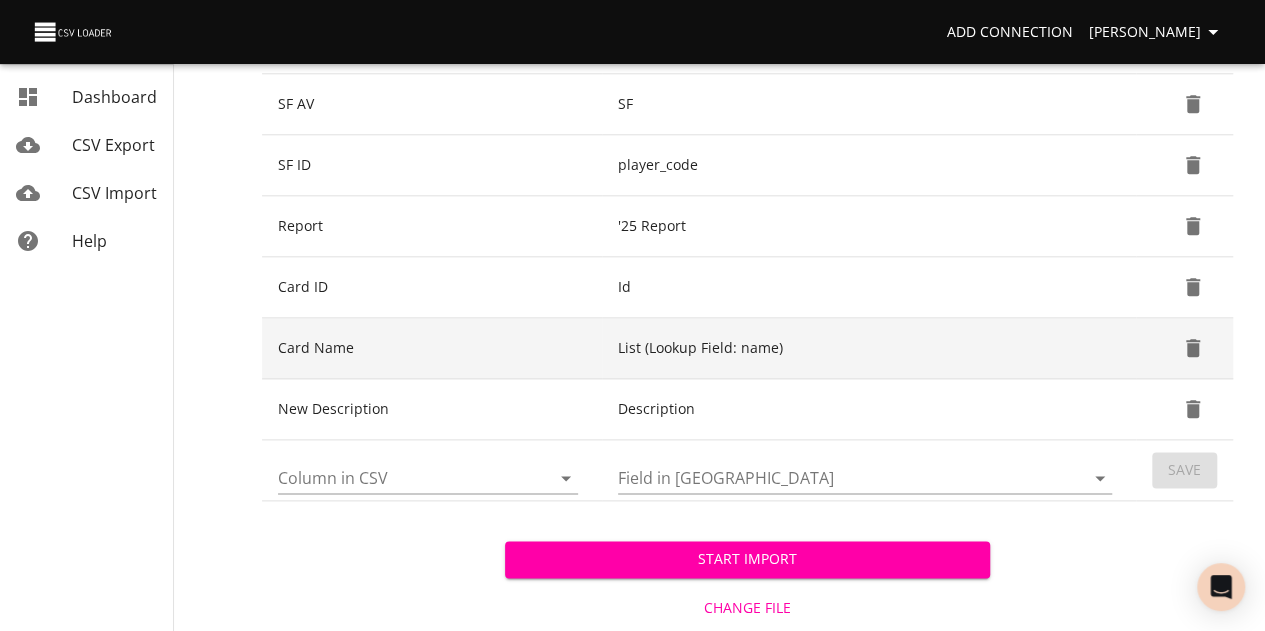 scroll, scrollTop: 983, scrollLeft: 0, axis: vertical 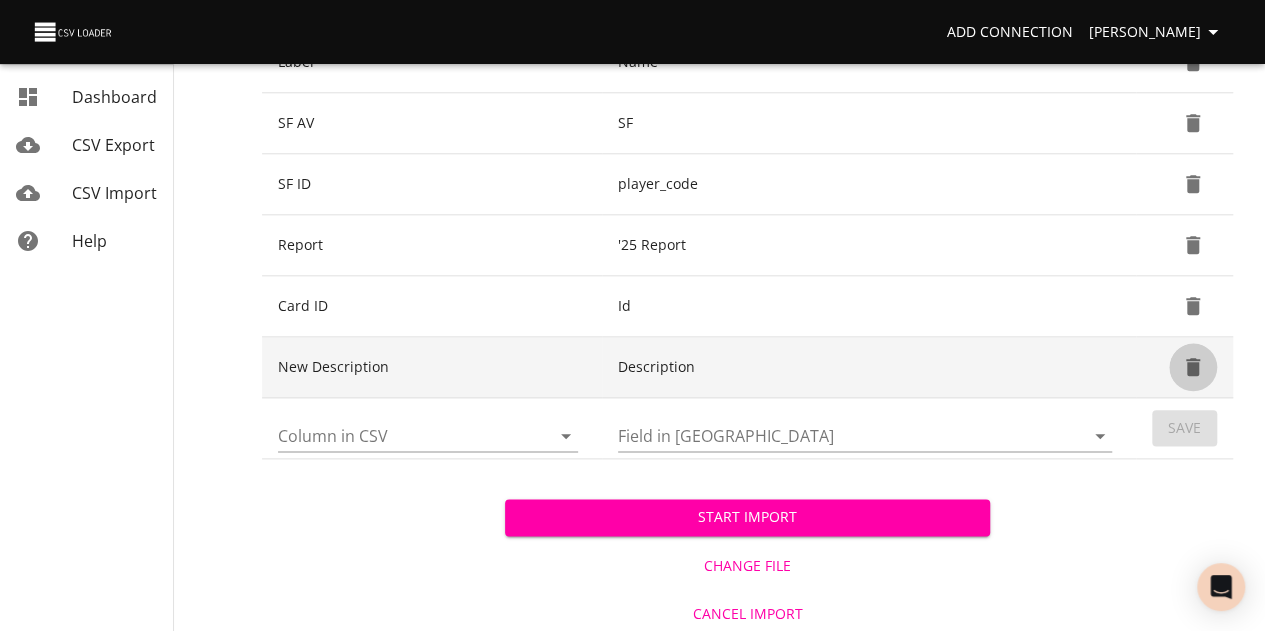 click 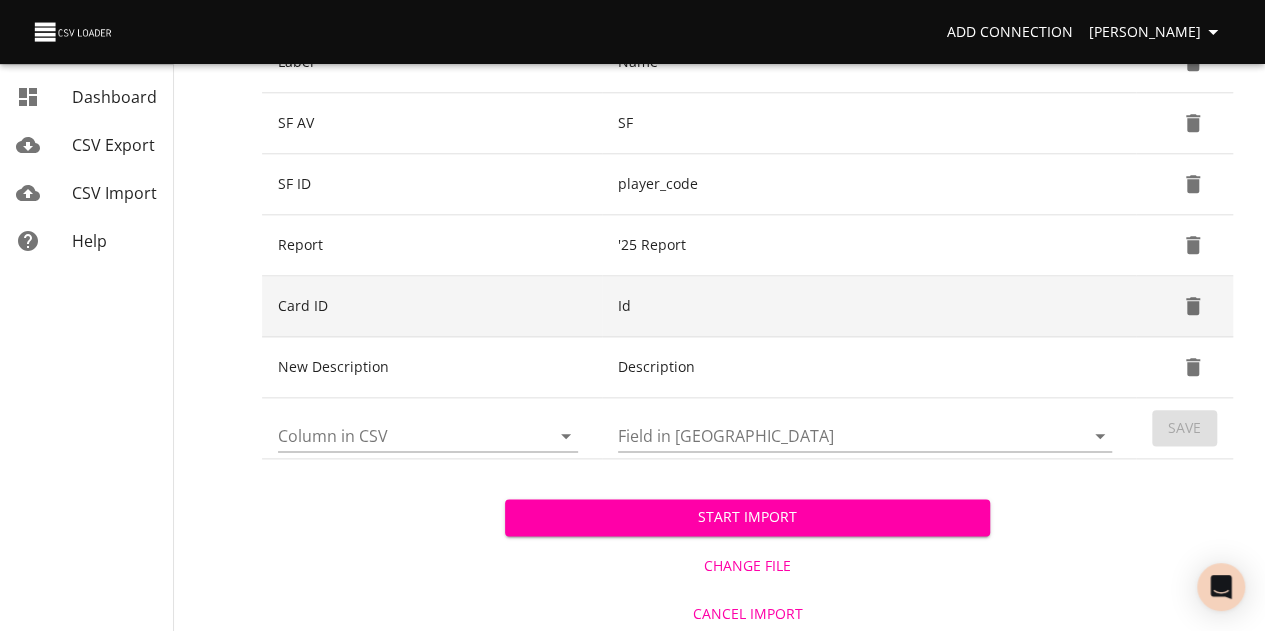 scroll, scrollTop: 922, scrollLeft: 0, axis: vertical 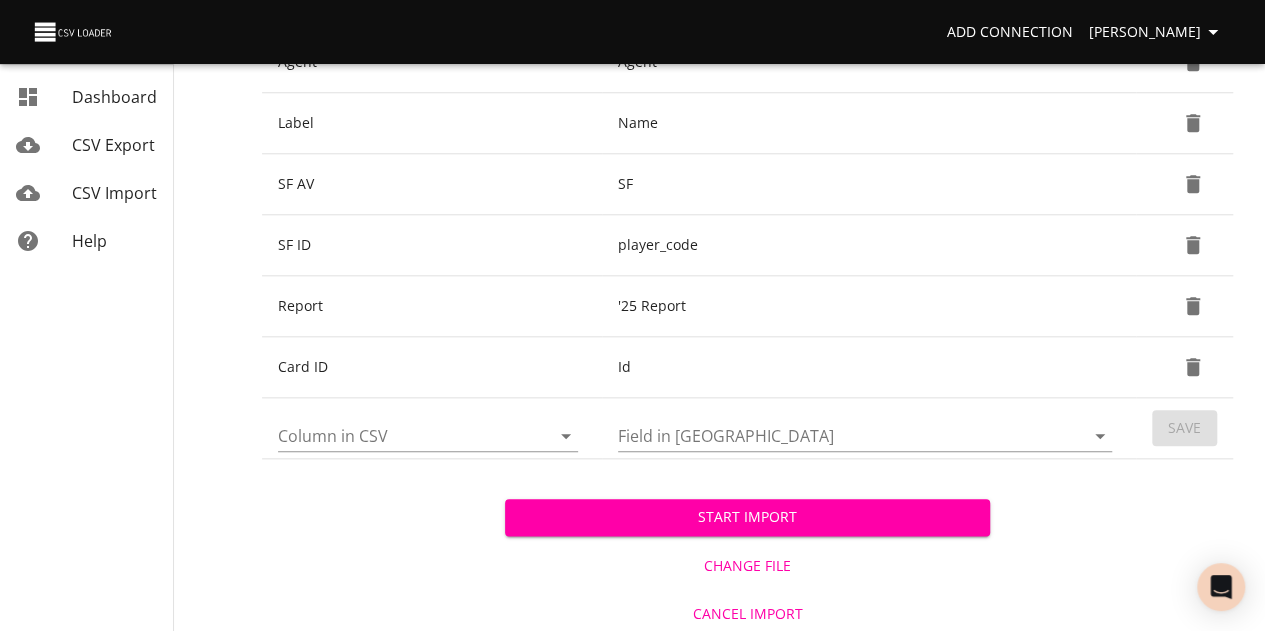 click on "Start Import" at bounding box center [748, 501] 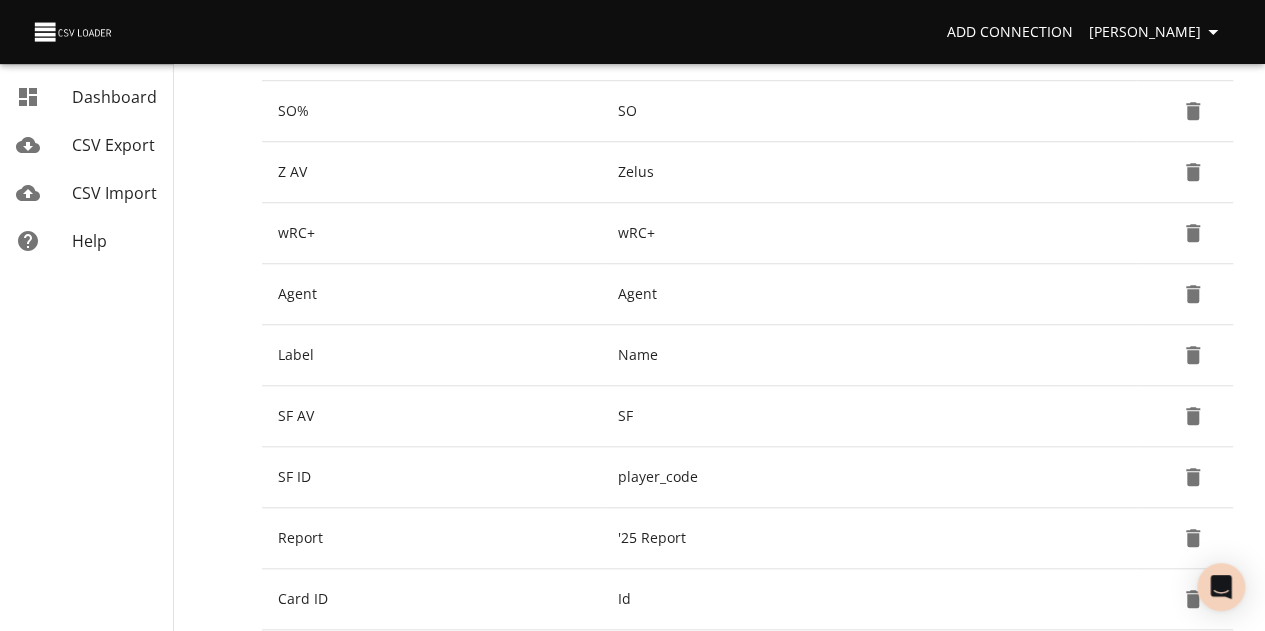 scroll, scrollTop: 922, scrollLeft: 0, axis: vertical 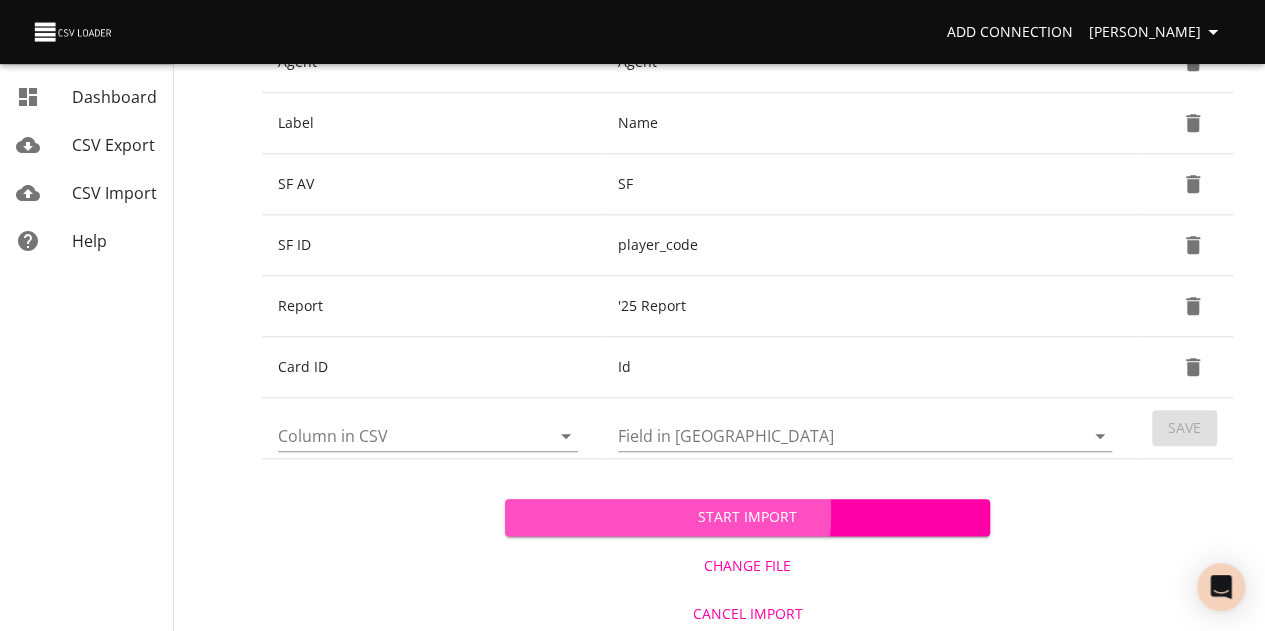 click on "Start Import" at bounding box center [748, 517] 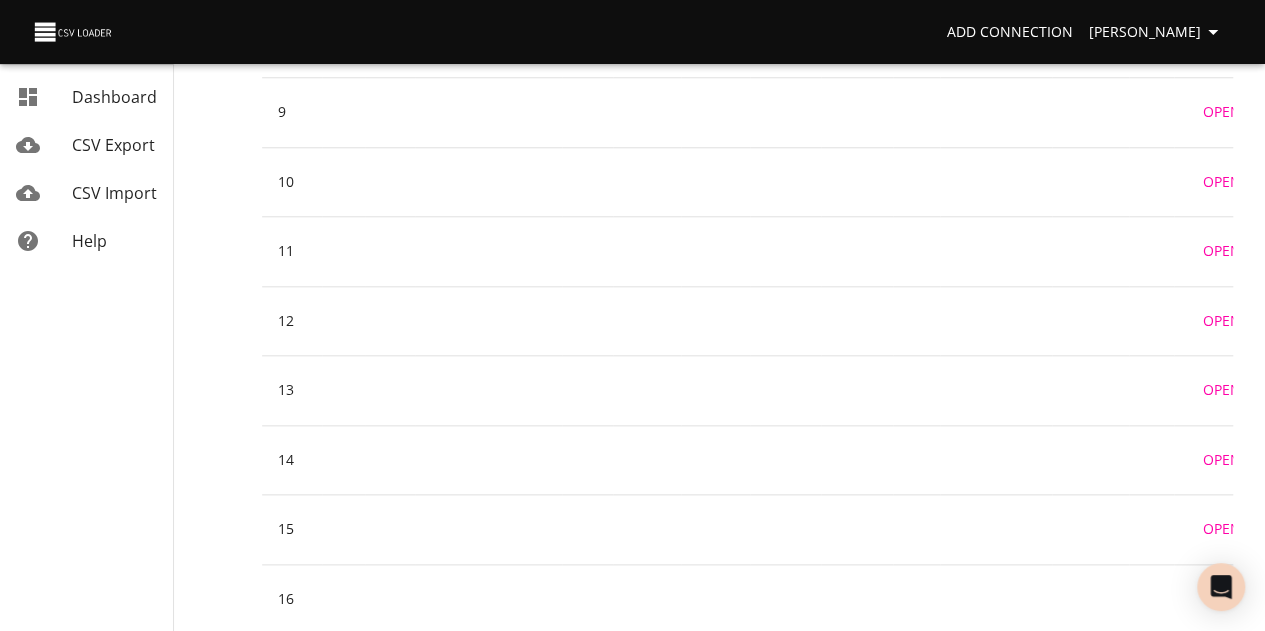 scroll, scrollTop: 0, scrollLeft: 0, axis: both 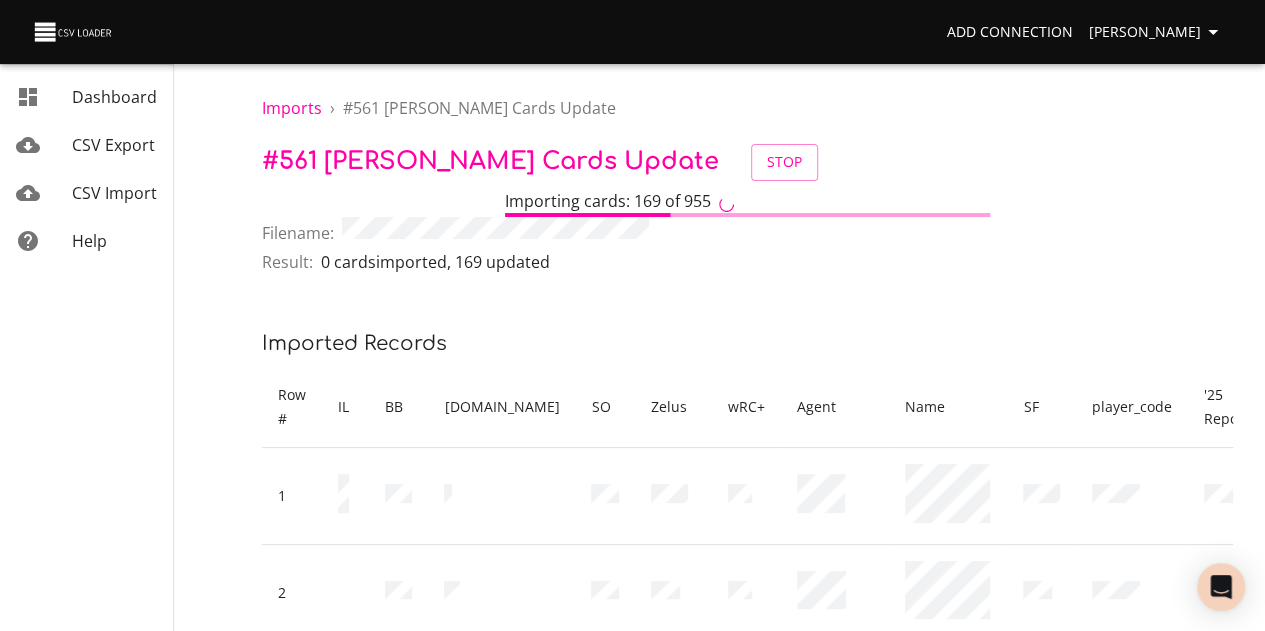 click on "Filename:" at bounding box center (747, 234) 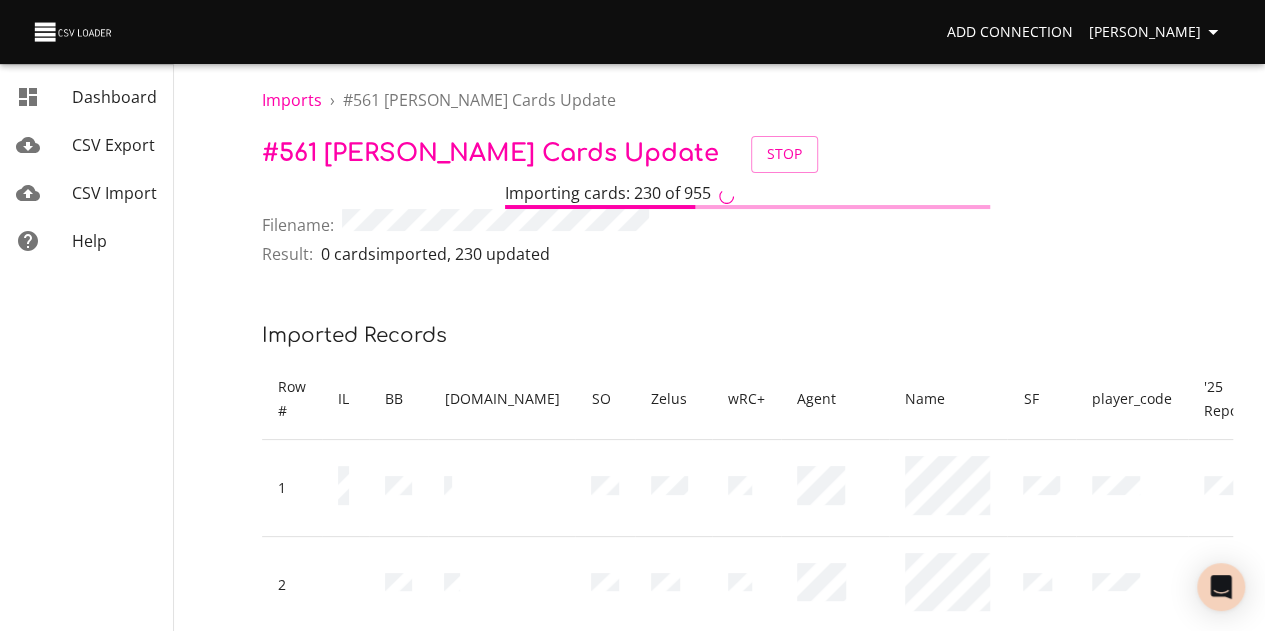 scroll, scrollTop: 0, scrollLeft: 0, axis: both 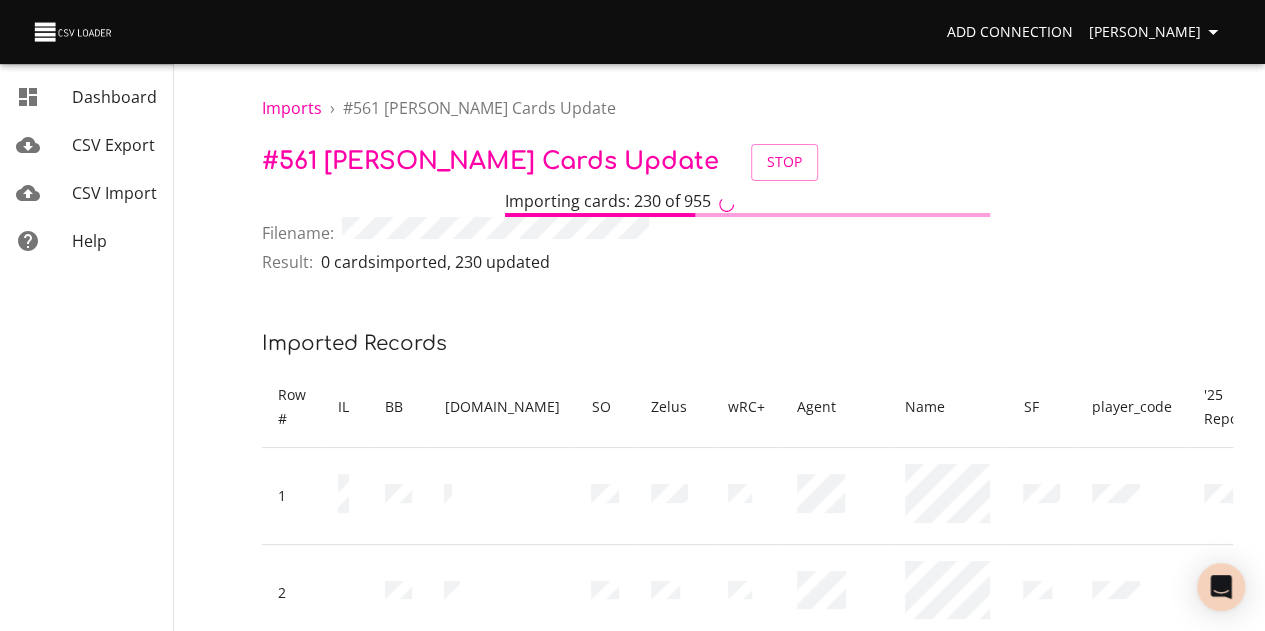 click on "Importing cards: 230 of 955" at bounding box center (747, 203) 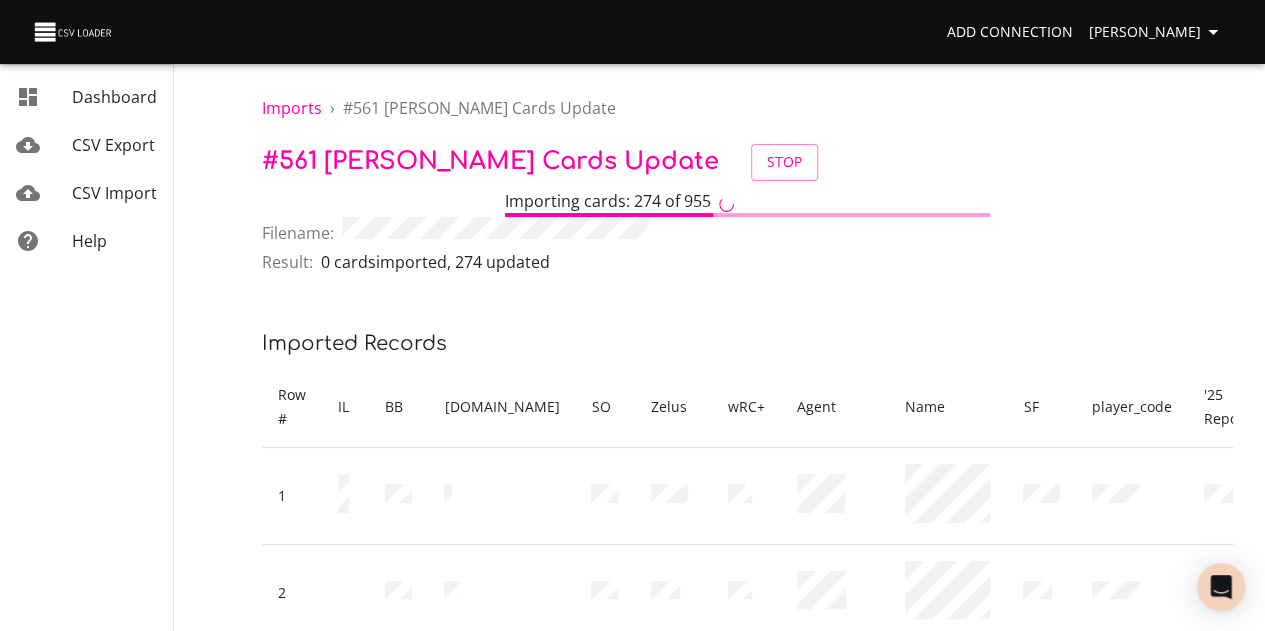 click on "Importing cards: 274 of 955" at bounding box center [747, 203] 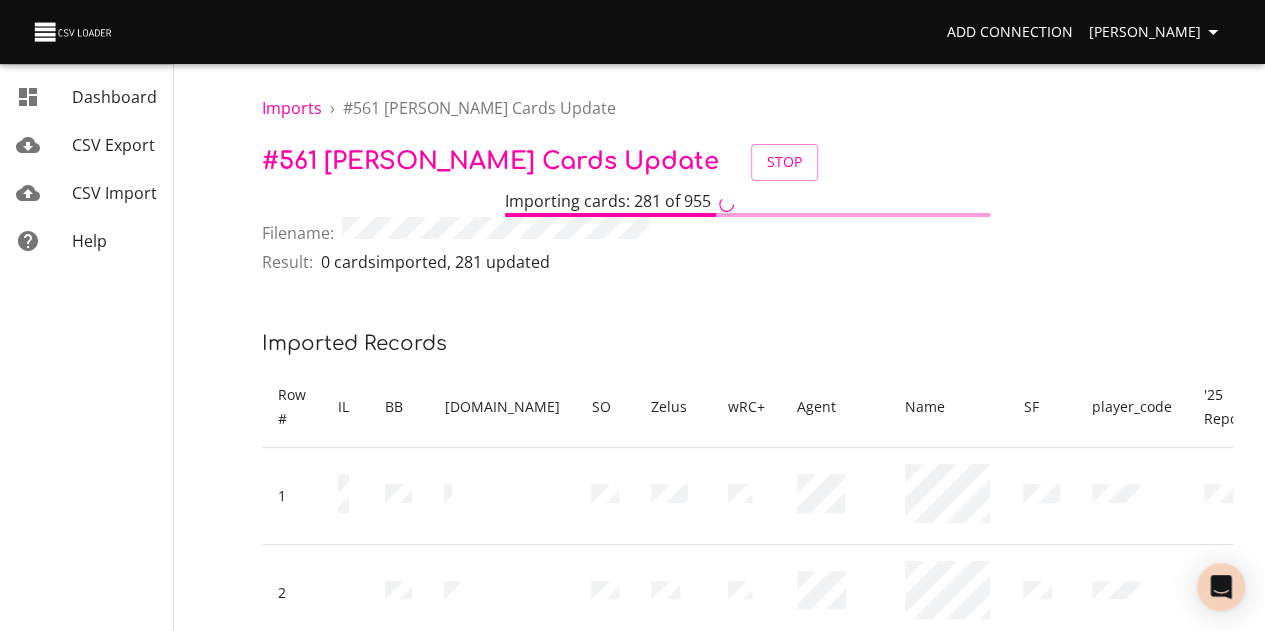 click on "Importing cards: 281 of 955" at bounding box center [747, 203] 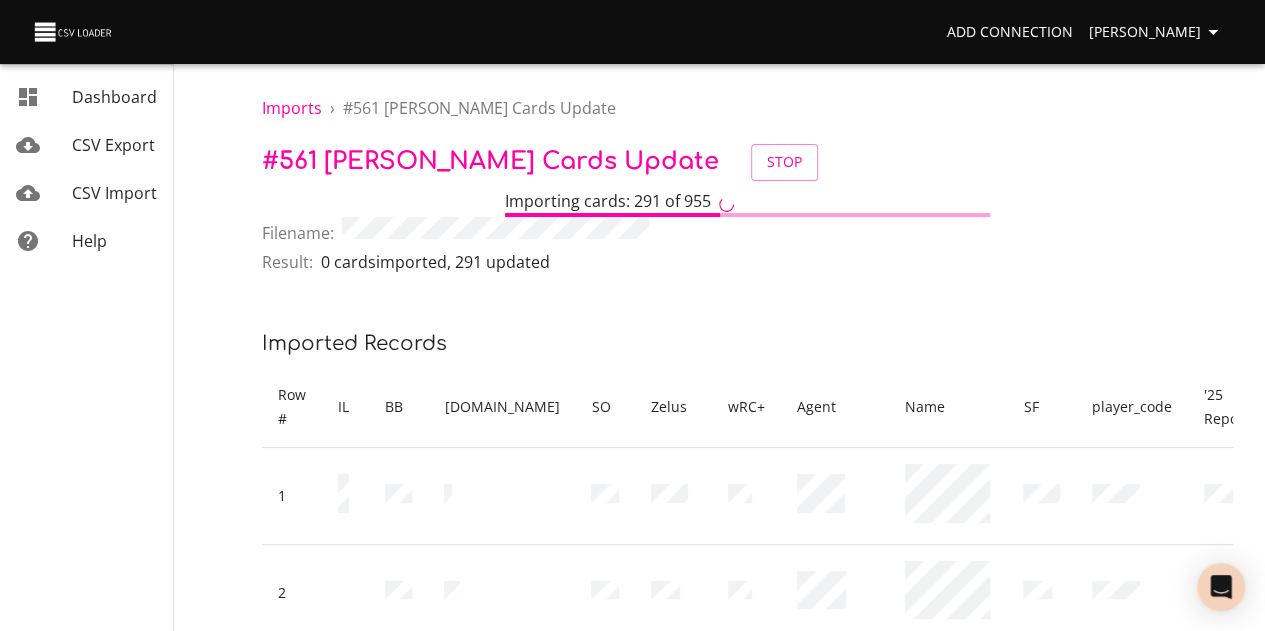 click on "Importing cards: 291 of 955" at bounding box center (747, 203) 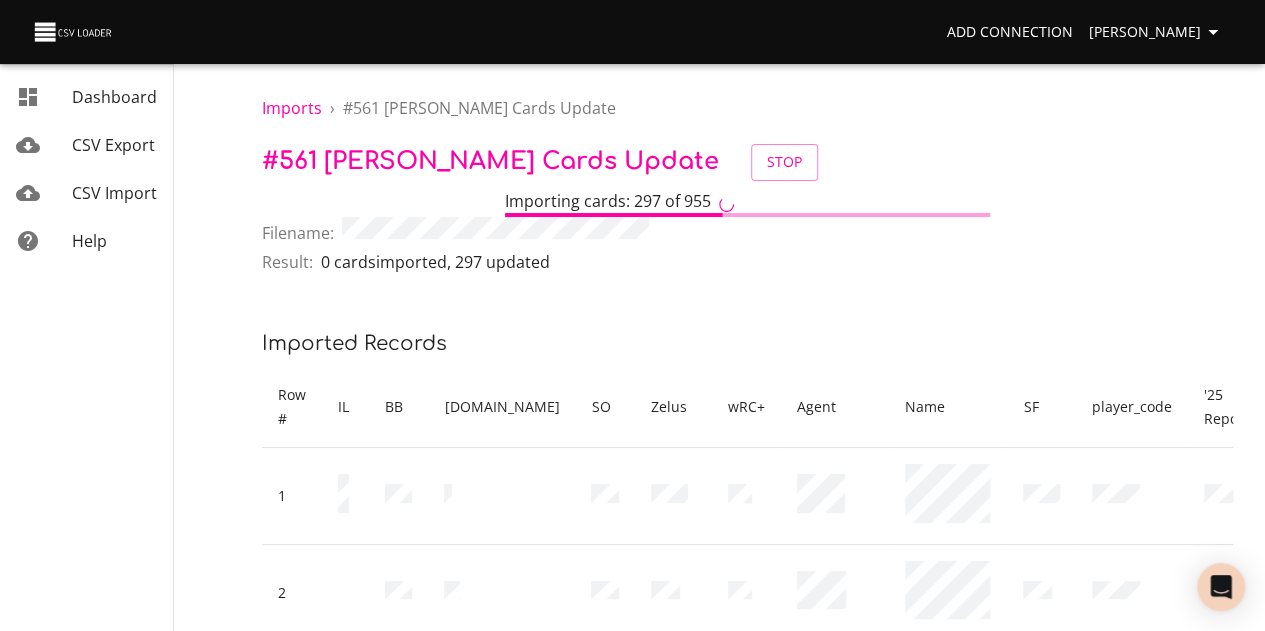 click on "Importing cards: 297 of 955" at bounding box center (747, 203) 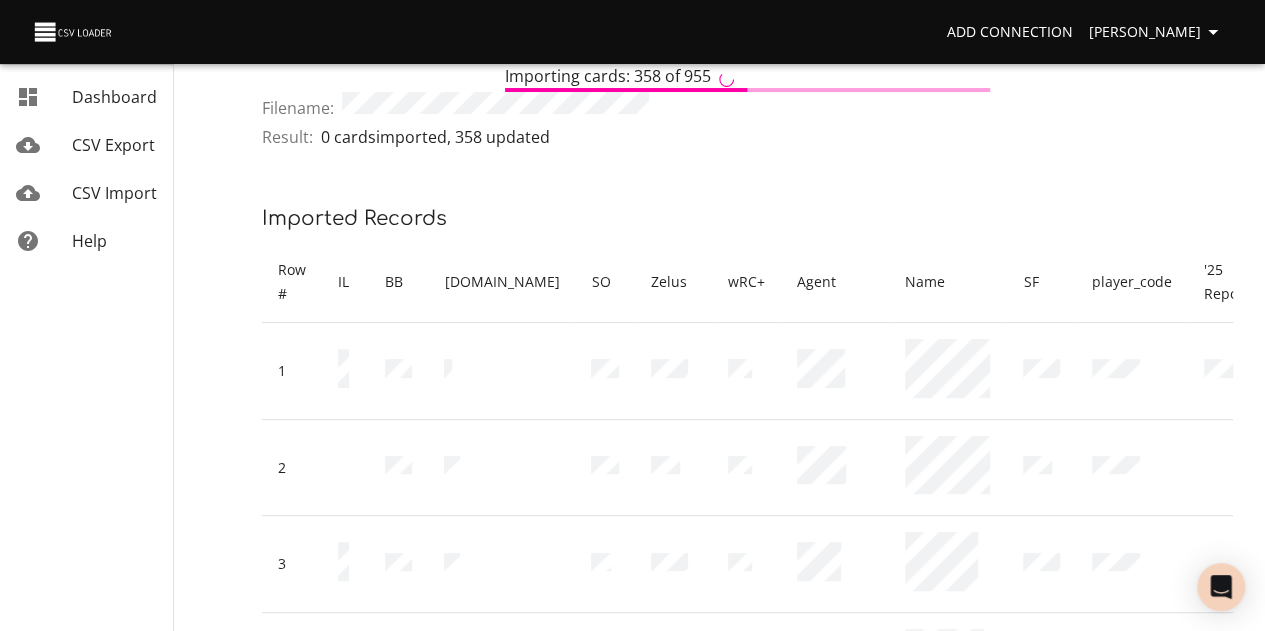 scroll, scrollTop: 0, scrollLeft: 0, axis: both 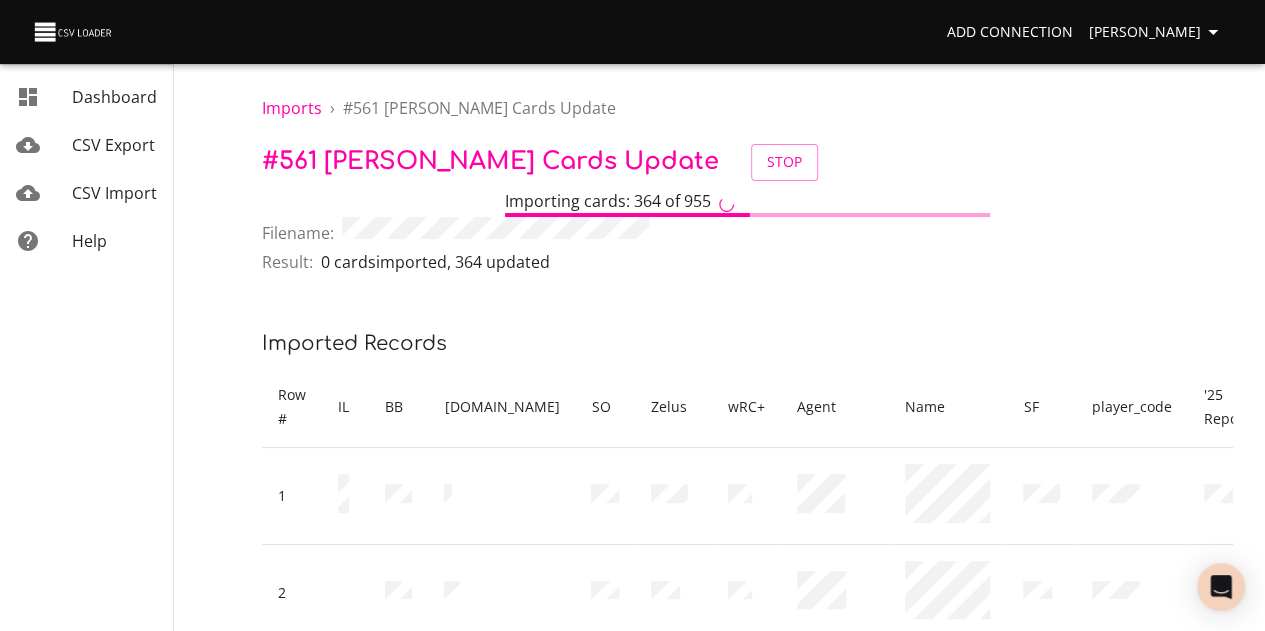 click on "Result: 0   cards  imported , 364 updated" at bounding box center (747, 265) 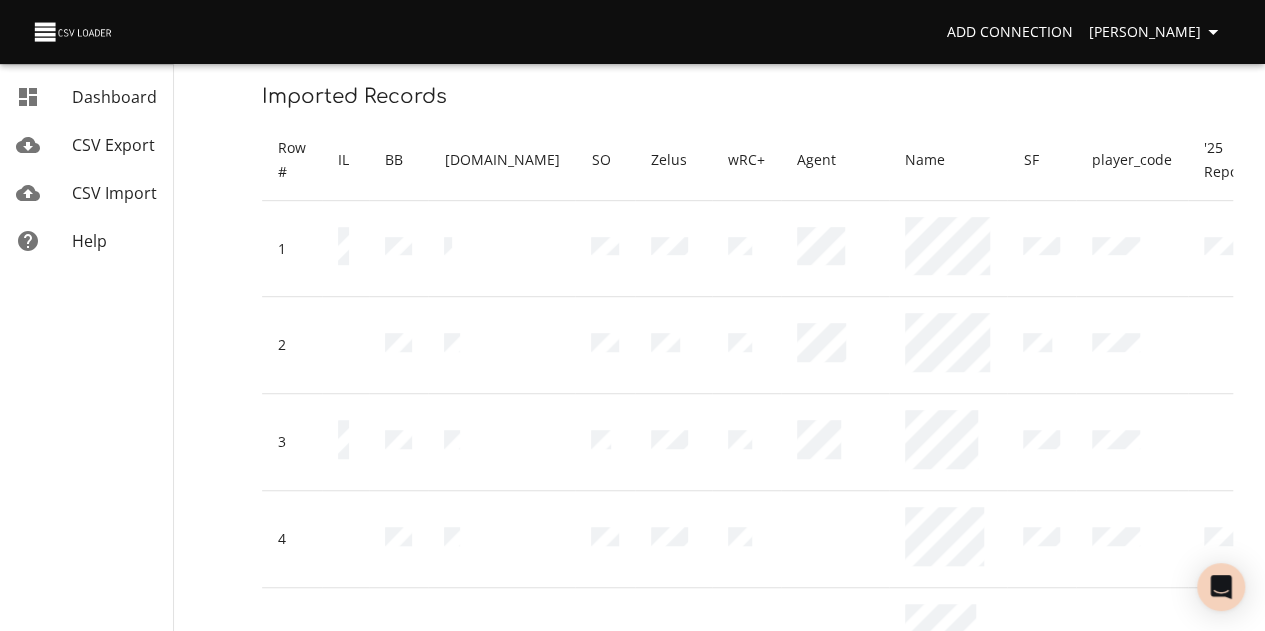 scroll, scrollTop: 469, scrollLeft: 0, axis: vertical 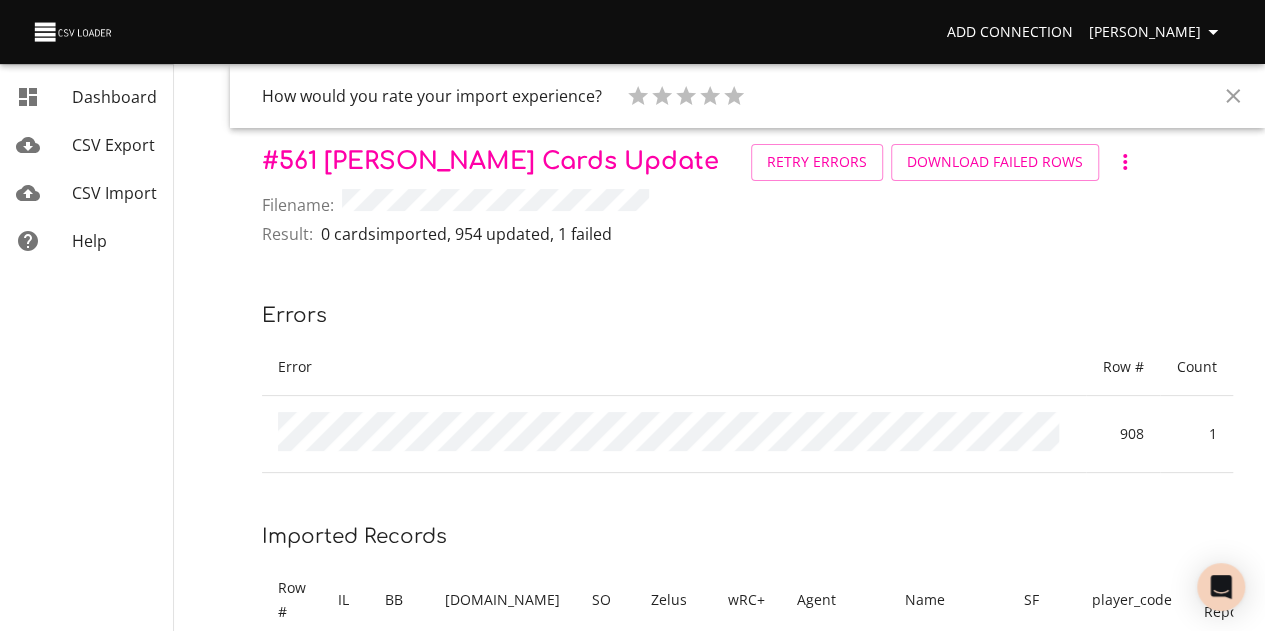 click on "Dashboard" at bounding box center (114, 97) 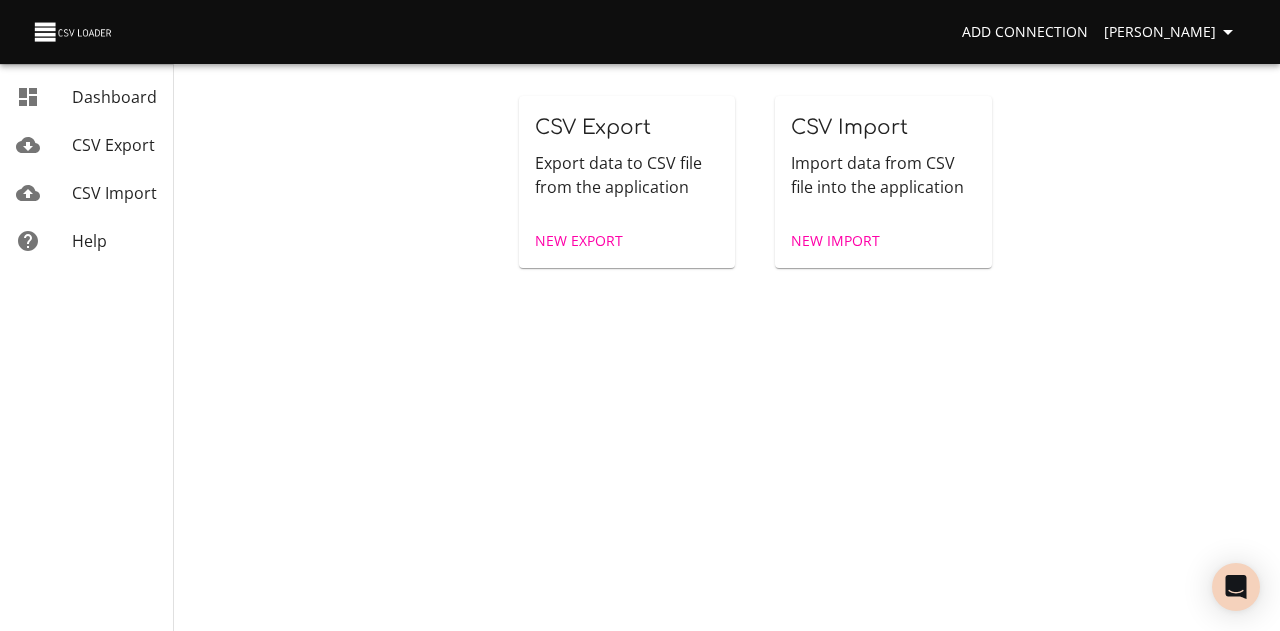 click on "New Import" at bounding box center [835, 241] 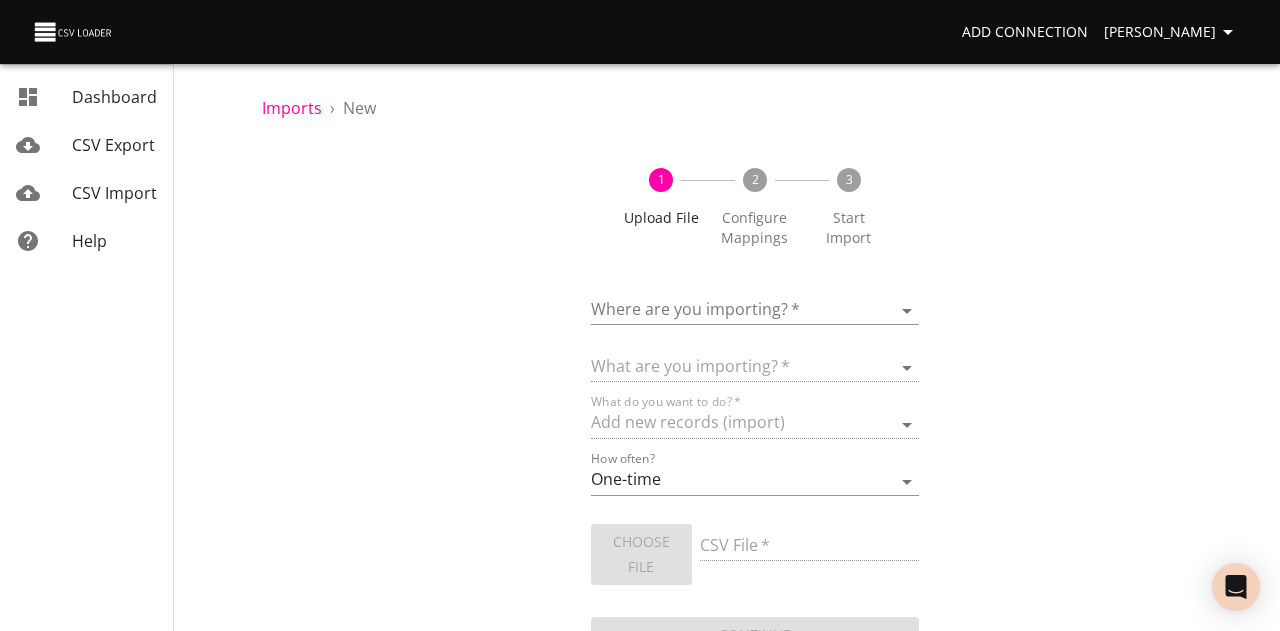 click on "Add Connection [PERSON_NAME]   Dashboard CSV Export CSV Import Help Imports › New 1 Upload File 2 Configure Mappings 3 Start Import Where are you importing?   * ​ What are you importing?   * What do you want to do?   * Add new records (import) How often? One-time Auto import Choose File CSV File   * Continue
Dashboard CSV Export CSV Import Help" at bounding box center (640, 315) 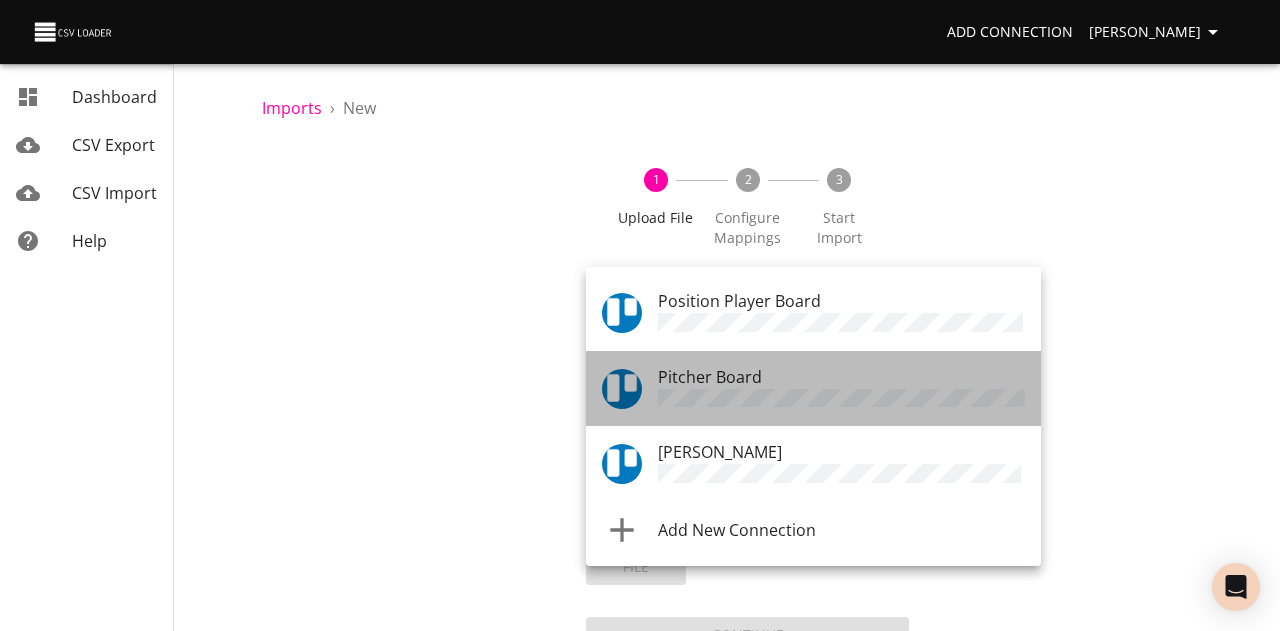 click on "Pitcher Board" at bounding box center [710, 377] 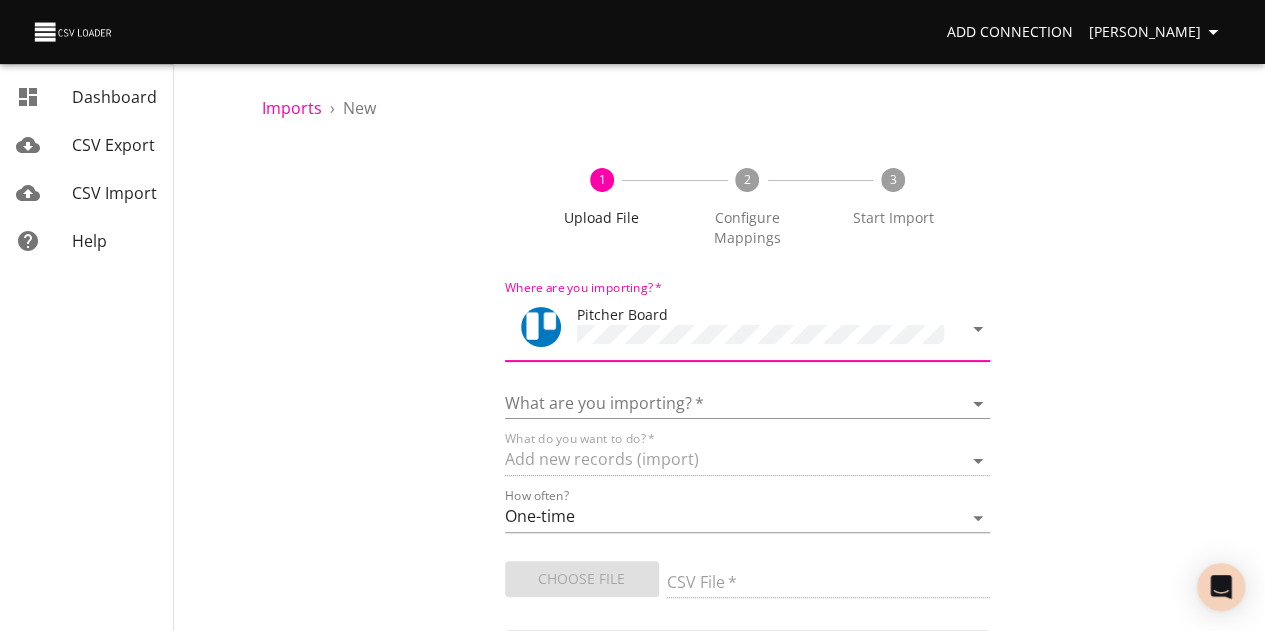 click on "1 Upload File 2 Configure Mappings 3 Start Import Where are you importing?   * Pitcher Board What are you importing?   * Boards Cards Checkitems Checklists What do you want to do?   * Add new records (import) How often? One-time Auto import Choose File CSV File   * Continue" at bounding box center [747, 407] 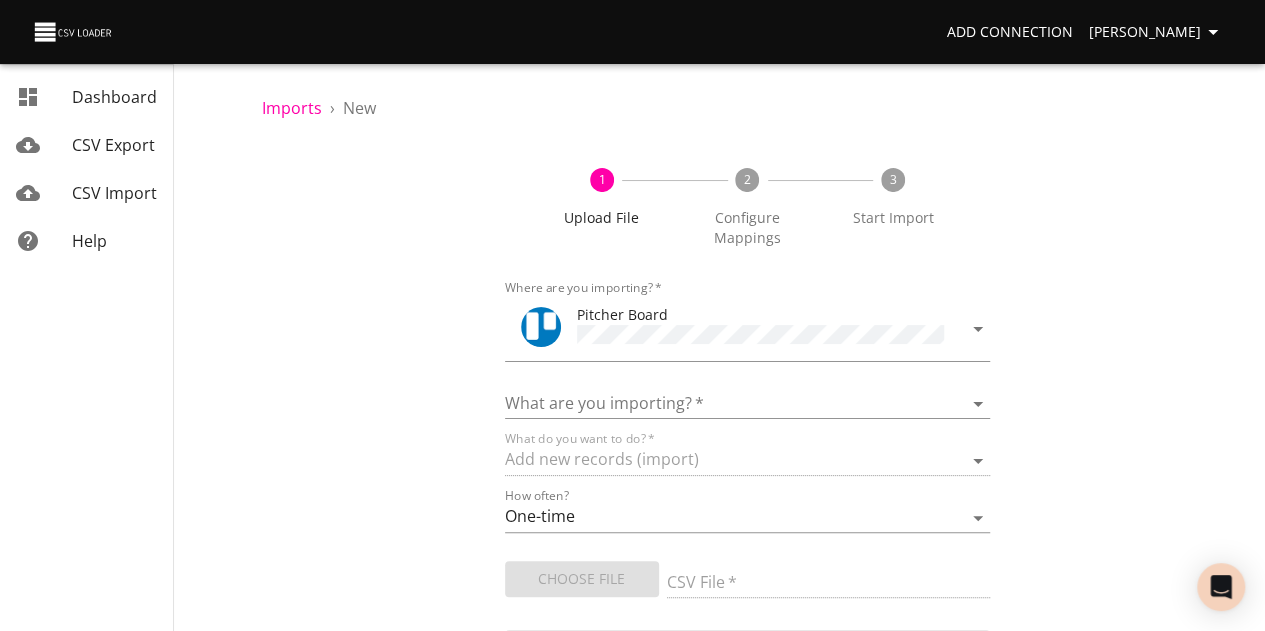click on "CSV Import" at bounding box center [114, 193] 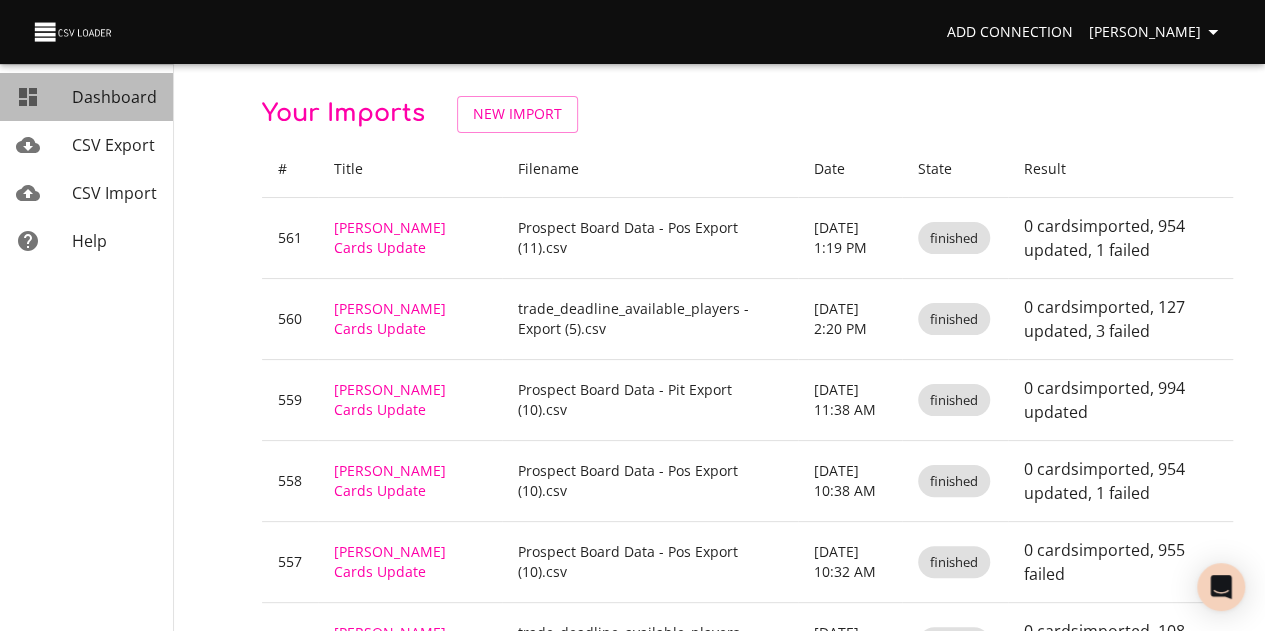 click on "Dashboard" at bounding box center [114, 97] 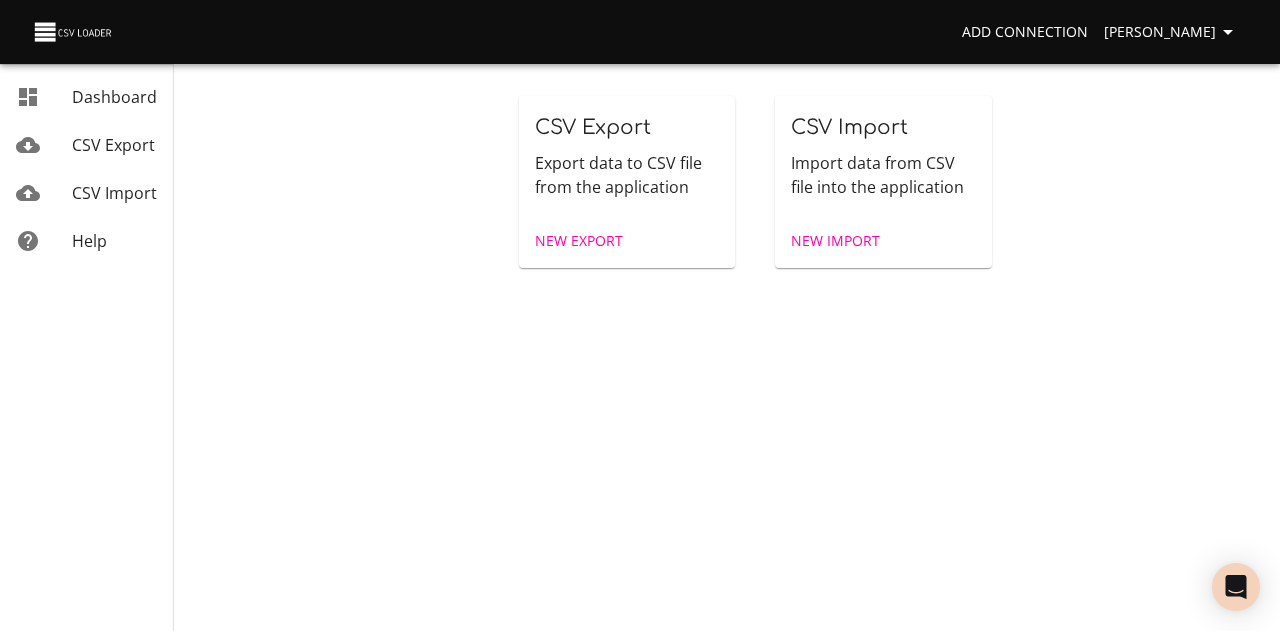 click on "New Import" at bounding box center [835, 241] 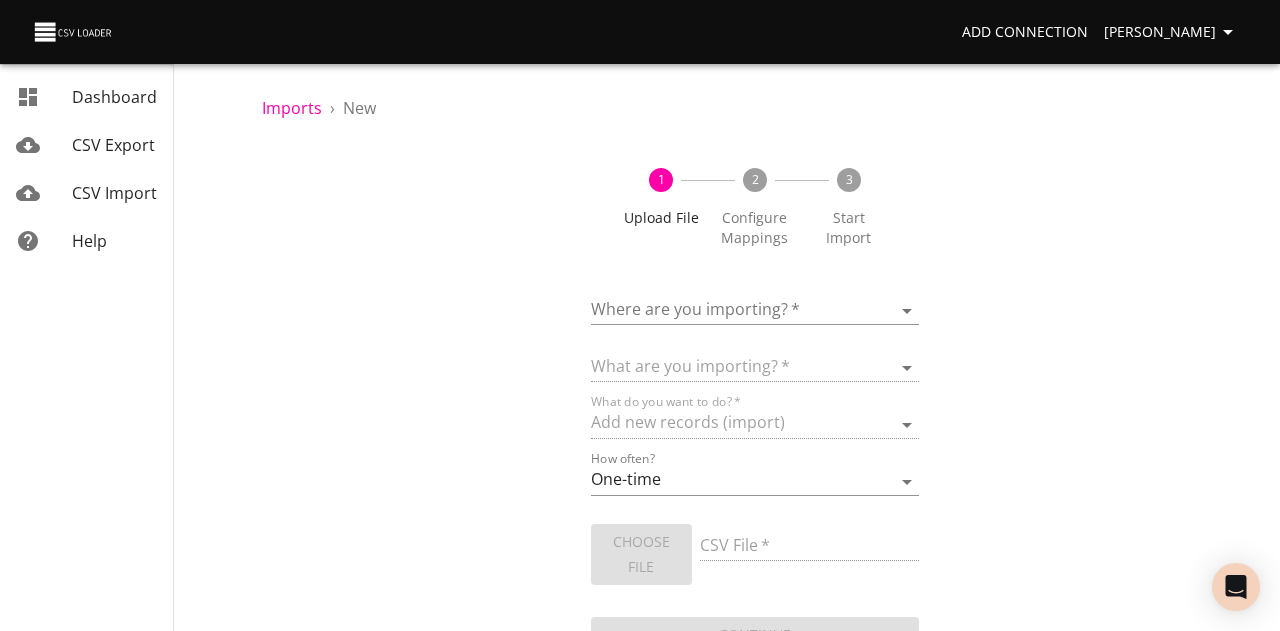 click on "Add Connection [PERSON_NAME]   Dashboard CSV Export CSV Import Help Imports › New 1 Upload File 2 Configure Mappings 3 Start Import Where are you importing?   * ​ What are you importing?   * What do you want to do?   * Add new records (import) How often? One-time Auto import Choose File CSV File   * Continue
Dashboard CSV Export CSV Import Help" at bounding box center [640, 315] 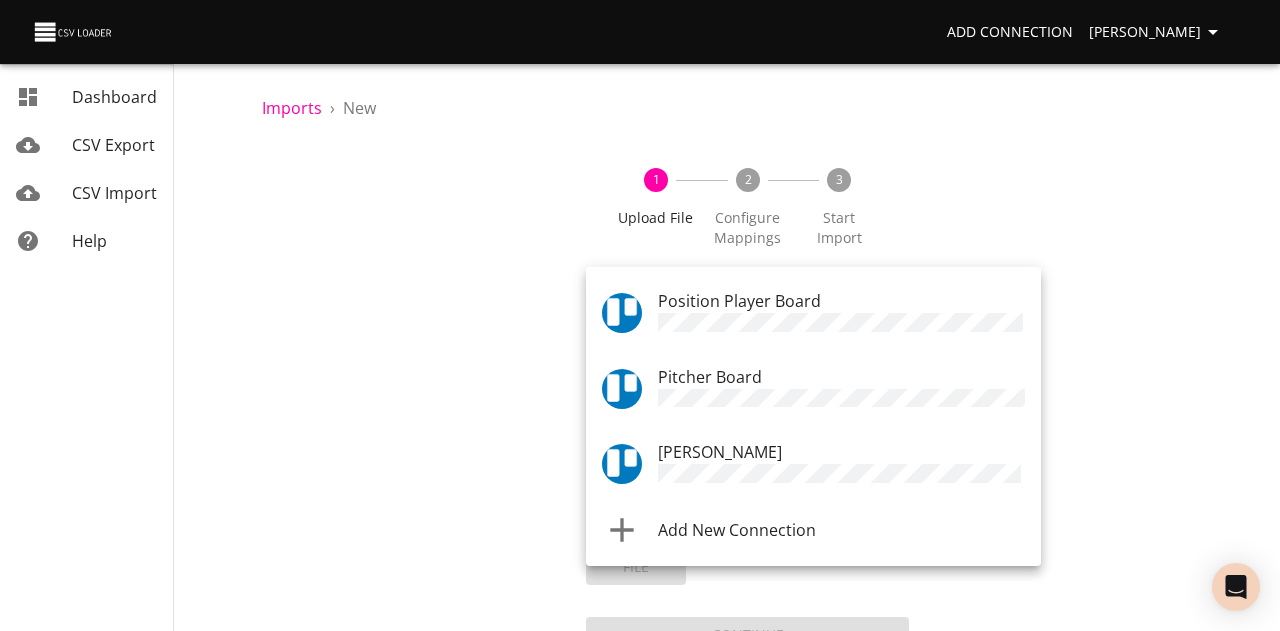 click on "Pitcher Board" at bounding box center [710, 377] 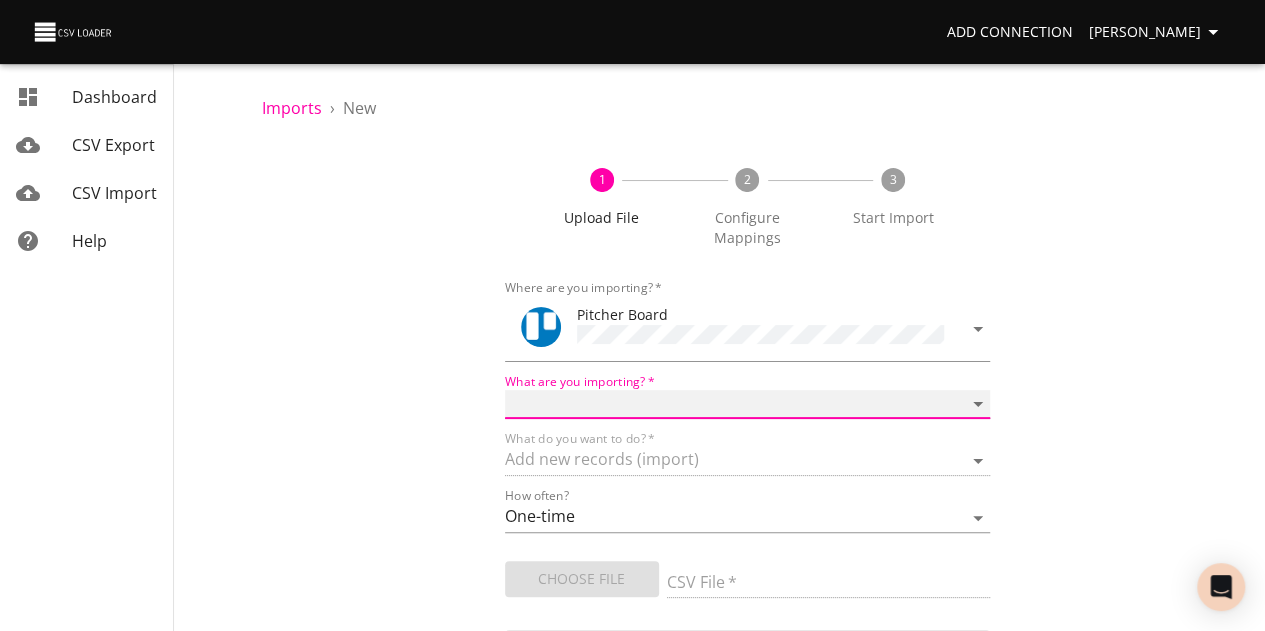 click on "Boards Cards Checkitems Checklists" at bounding box center [748, 404] 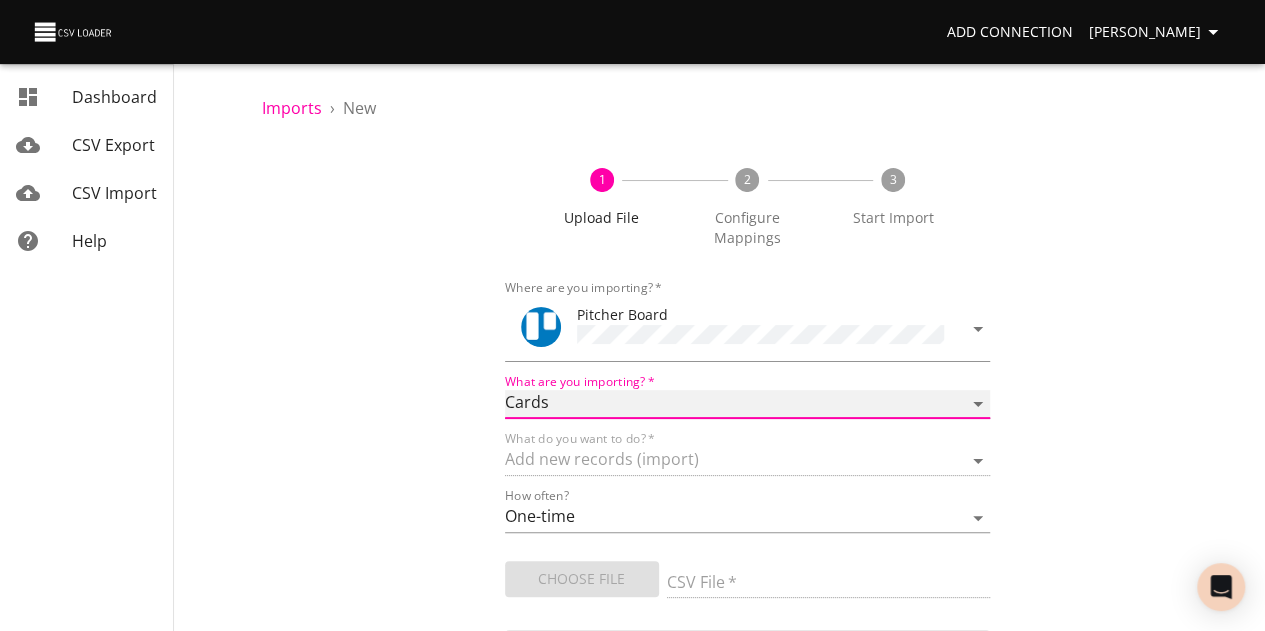 click on "Boards Cards Checkitems Checklists" at bounding box center (748, 404) 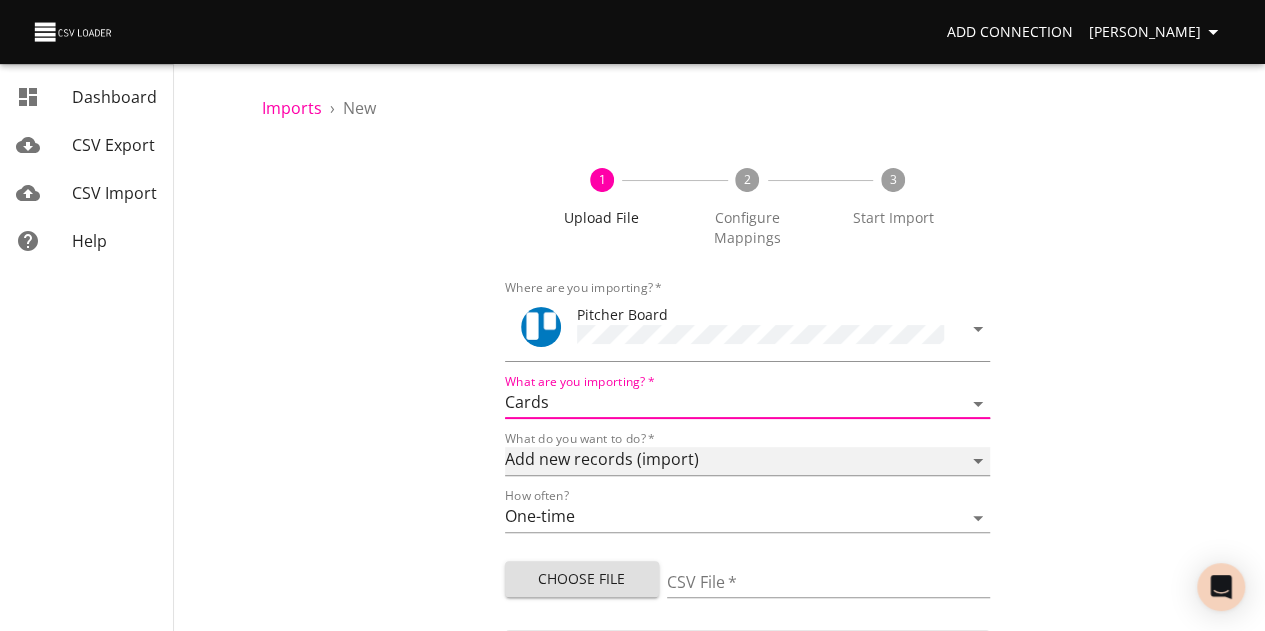 click on "Add new records (import) Update existing records (update) Add new and update existing records (upsert)" at bounding box center (748, 461) 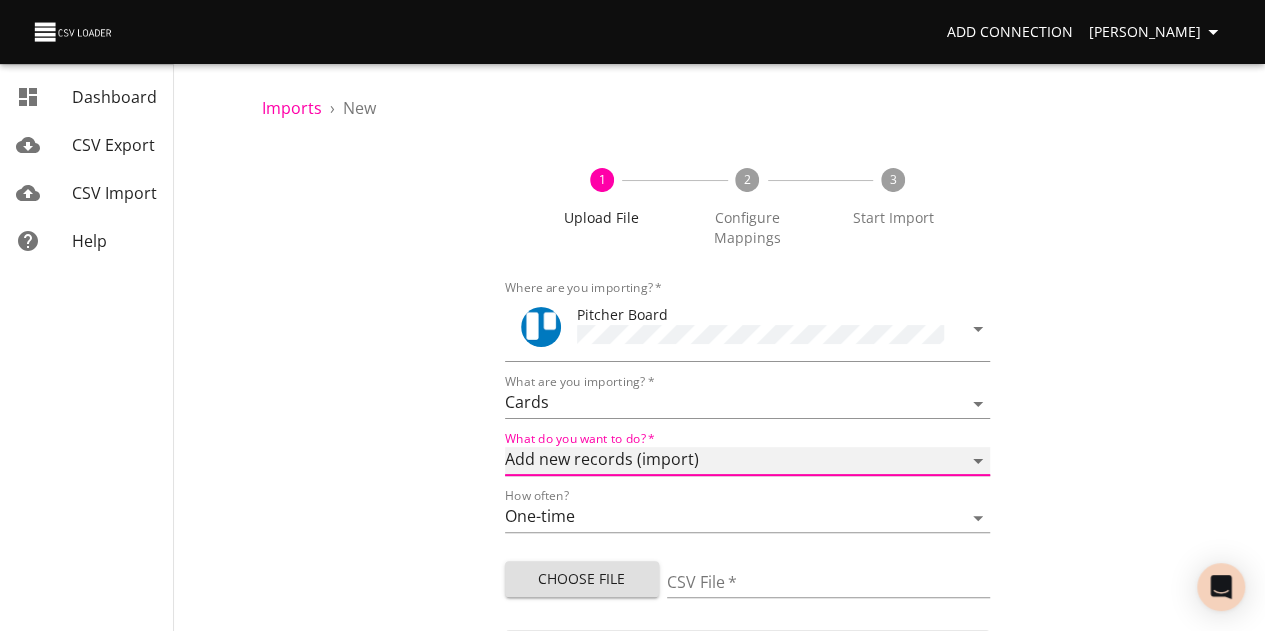 select on "update" 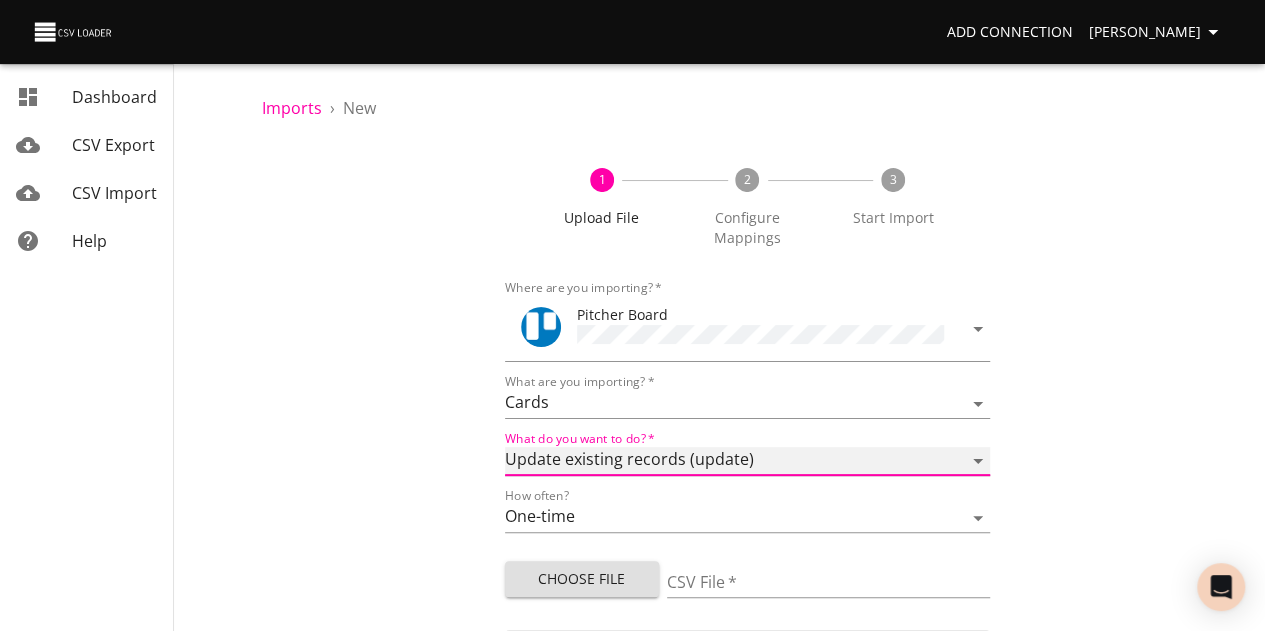 click on "Add new records (import) Update existing records (update) Add new and update existing records (upsert)" at bounding box center (748, 461) 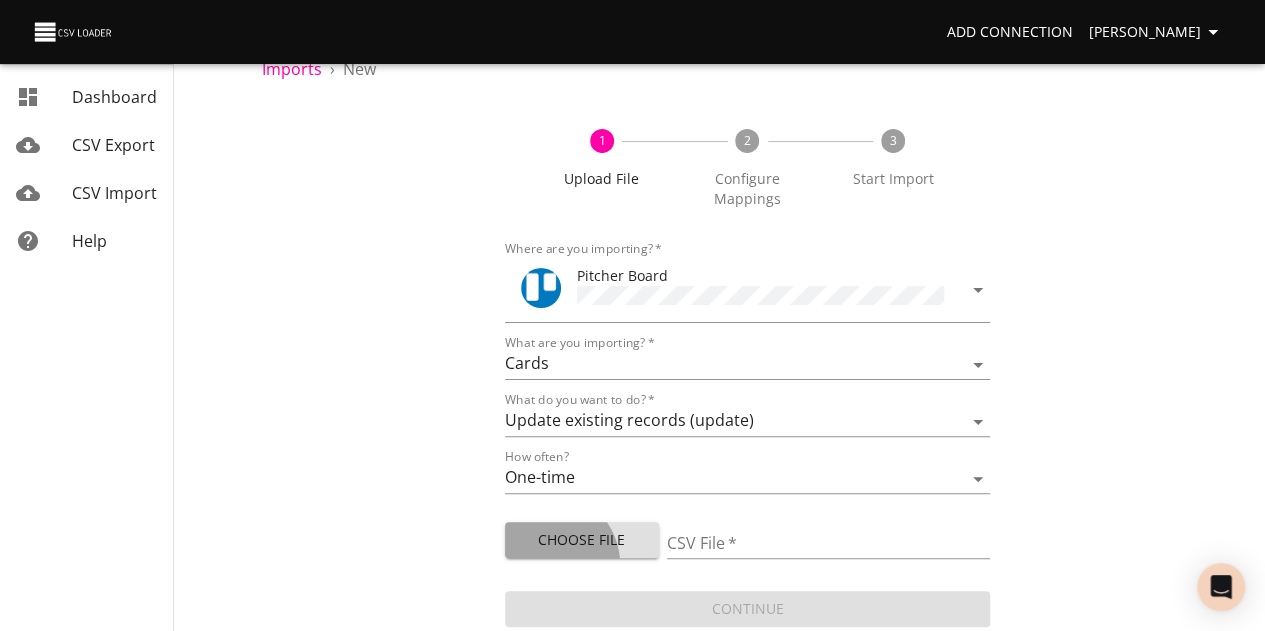 click on "Choose File" at bounding box center (582, 540) 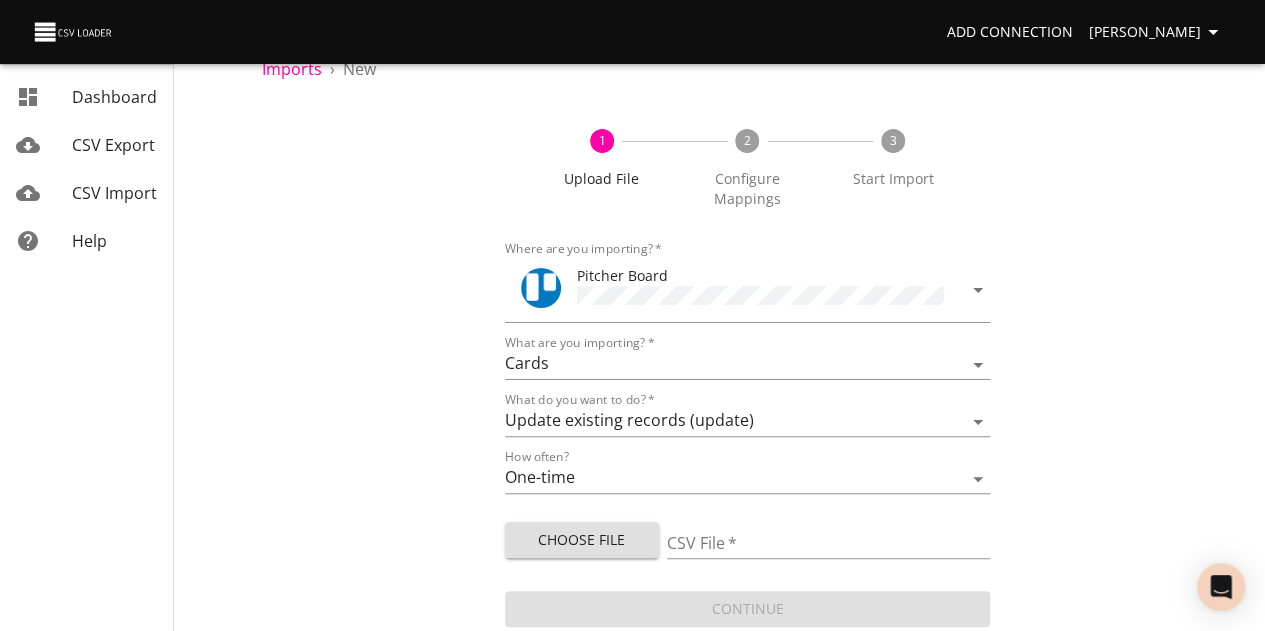 type on "Prospect Board Data - Pit Export (11).csv" 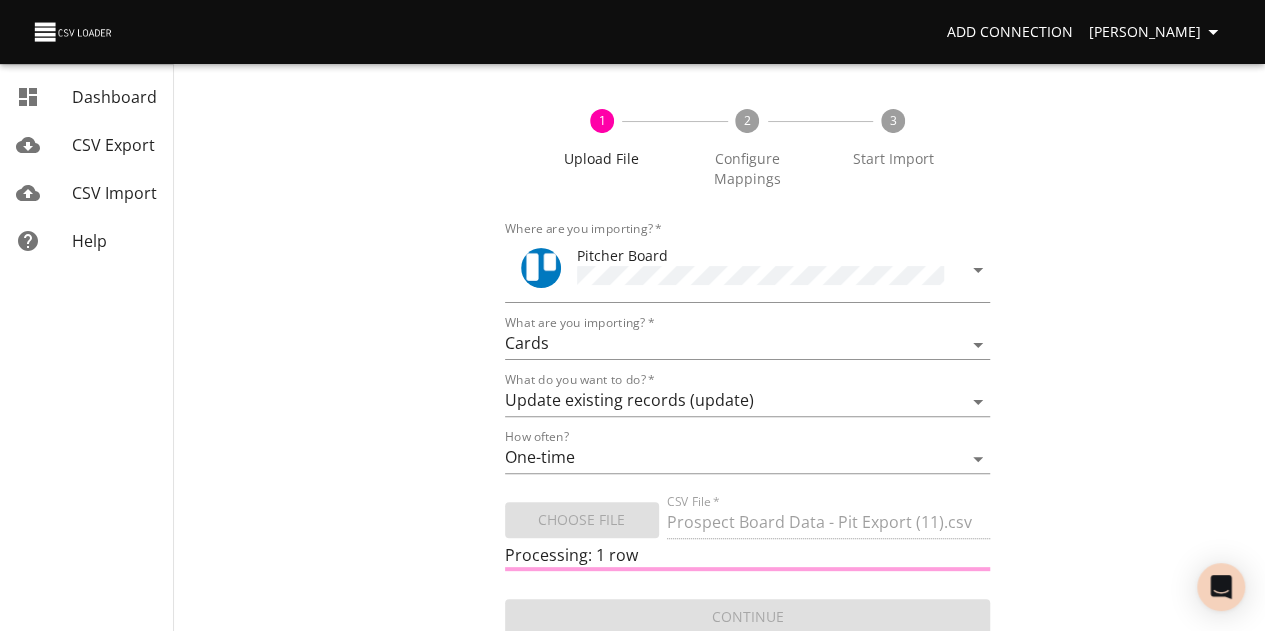 click on "1 Upload File 2 Configure Mappings 3 Start Import Where are you importing?   * Pitcher Board What are you importing?   * Boards Cards Checkitems Checklists What do you want to do?   * Add new records (import) Update existing records (update) Add new and update existing records (upsert) How often? One-time Auto import Choose File CSV File   * Prospect Board Data - Pit Export (11).csv Processing: 1 row Continue" at bounding box center (747, 362) 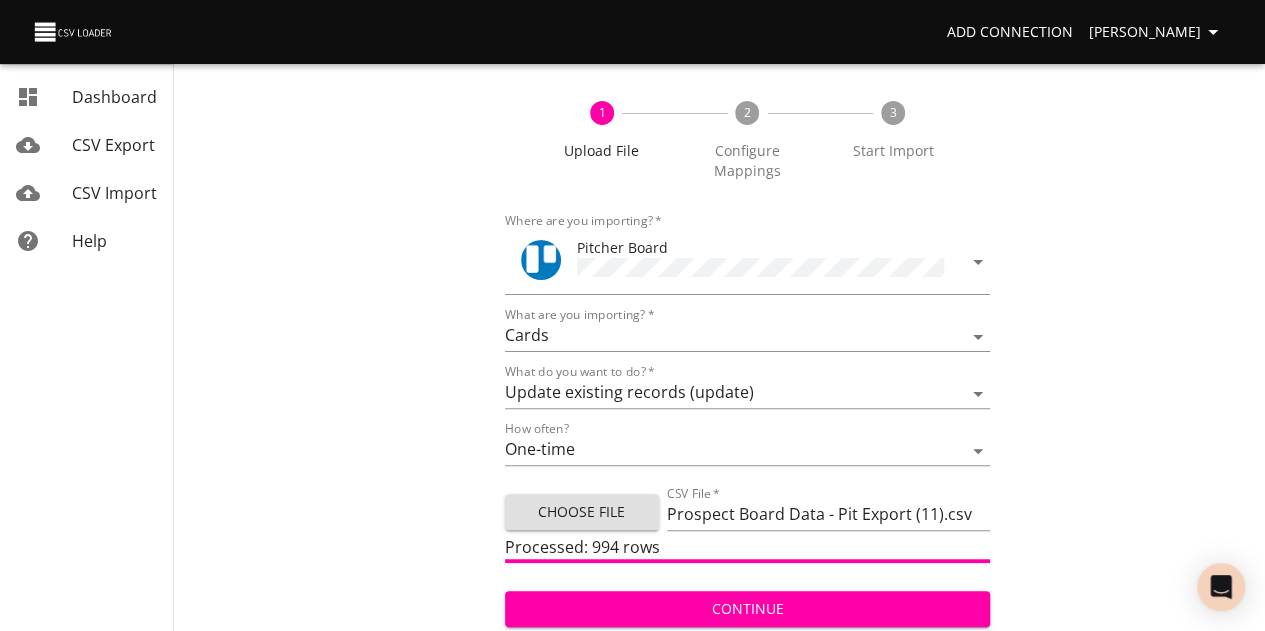click on "Continue" at bounding box center [748, 609] 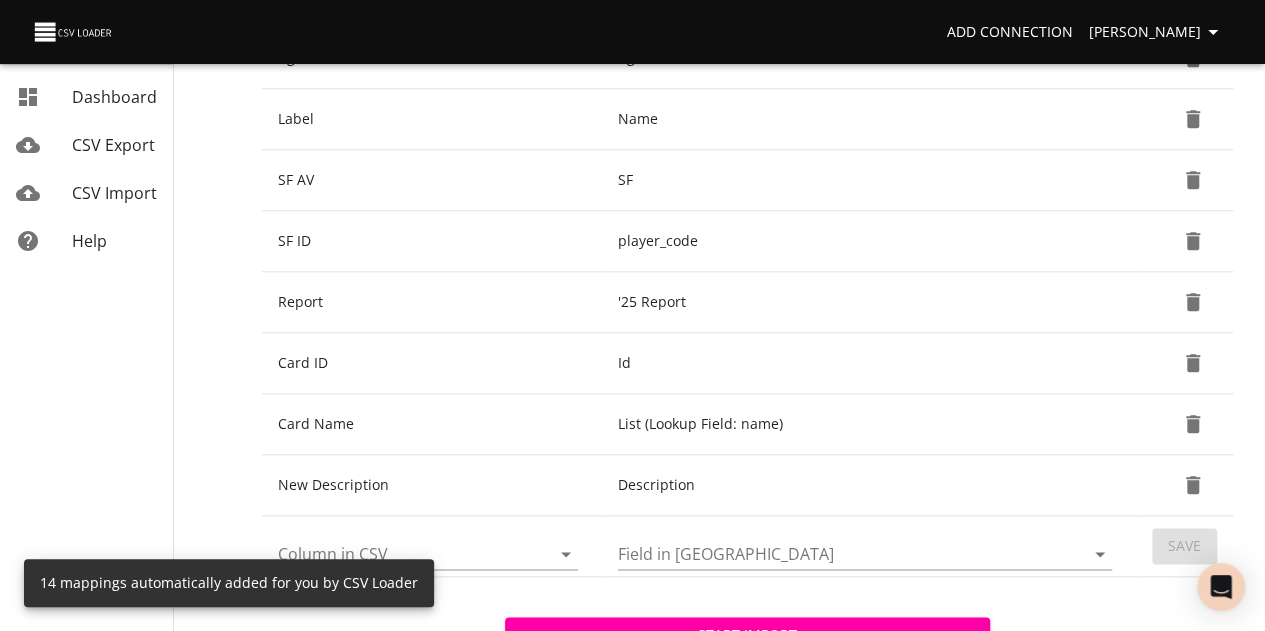 scroll, scrollTop: 1044, scrollLeft: 0, axis: vertical 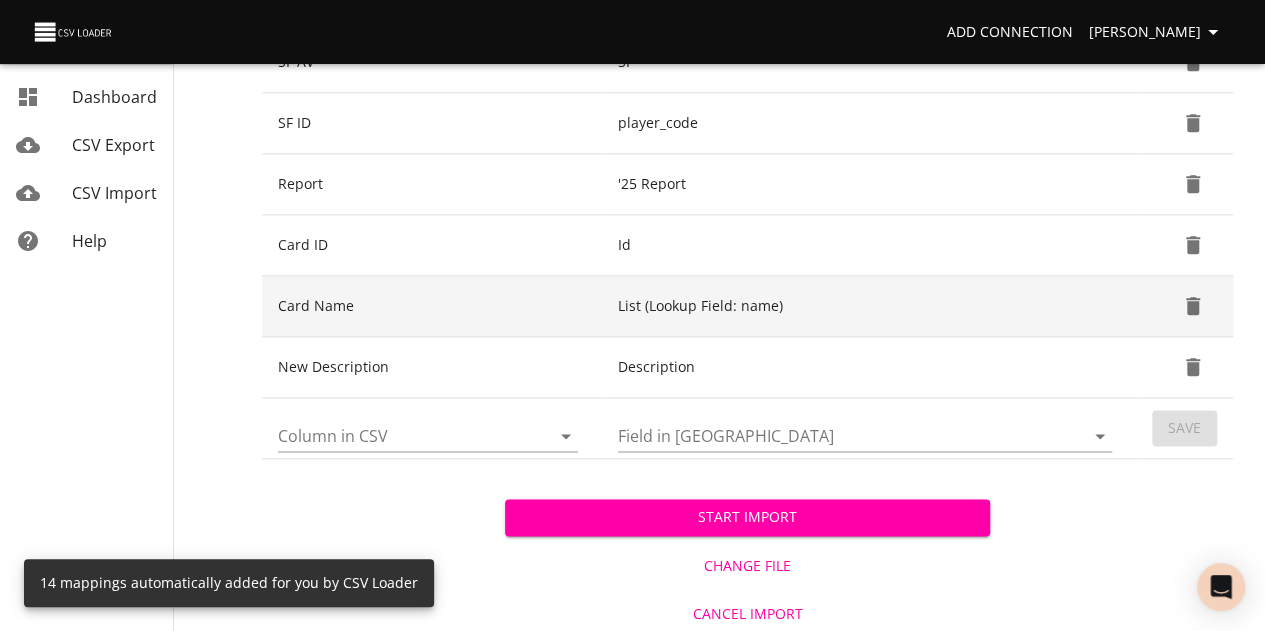 click 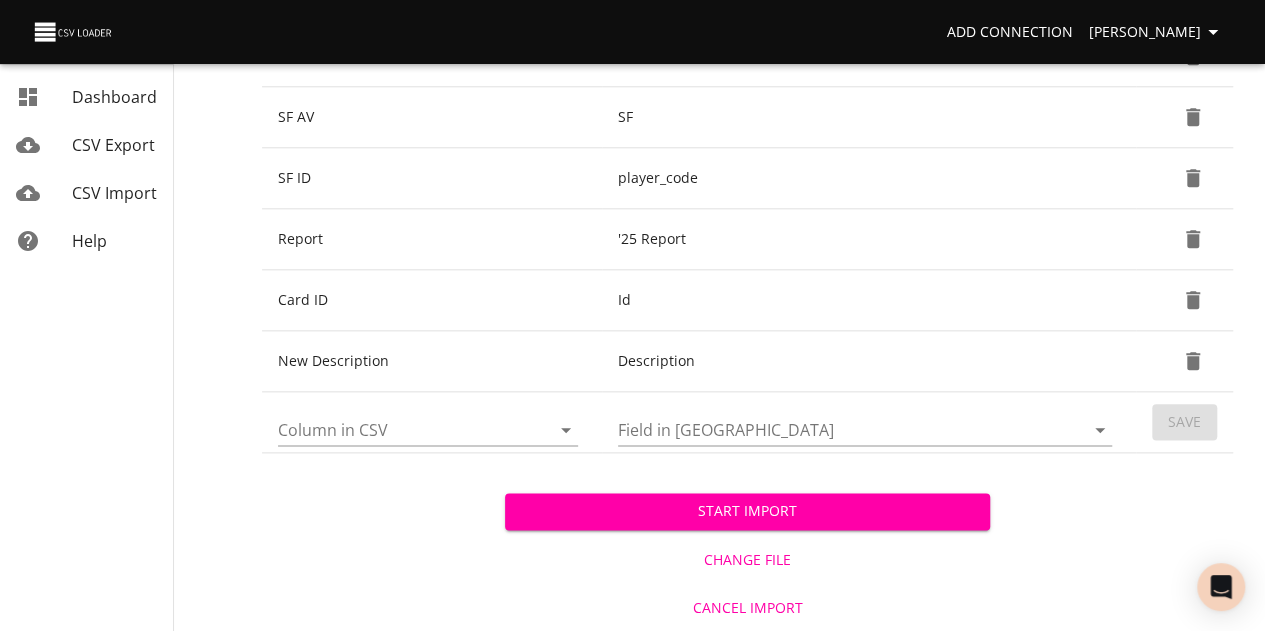 scroll, scrollTop: 983, scrollLeft: 0, axis: vertical 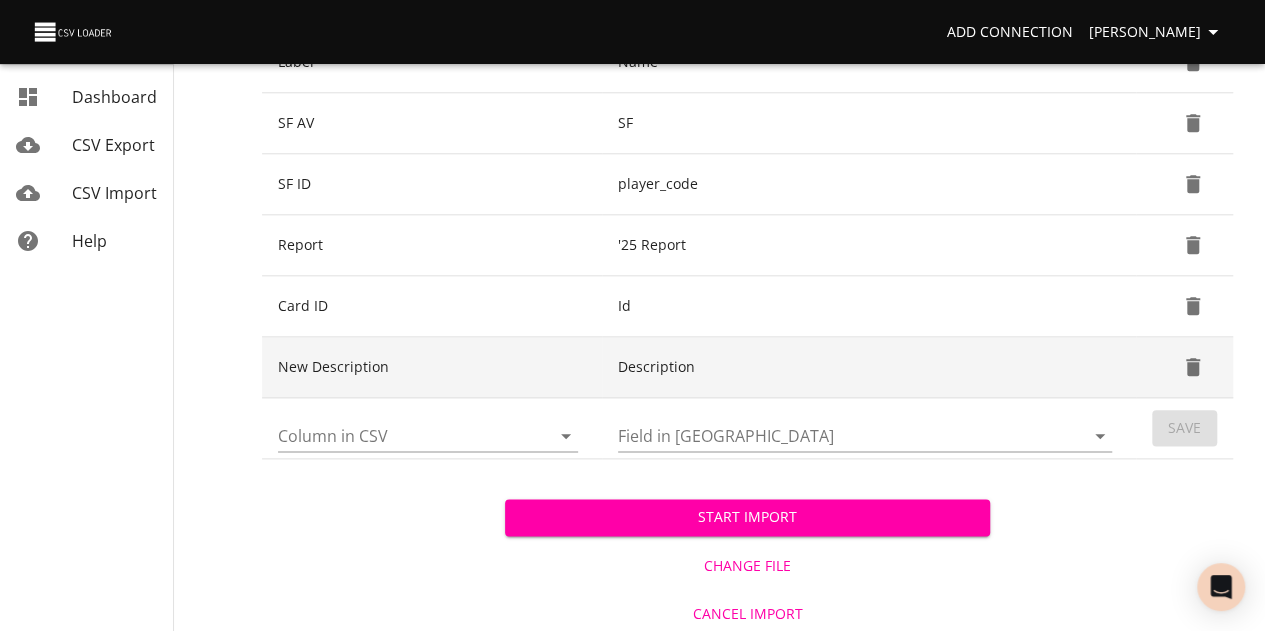 click 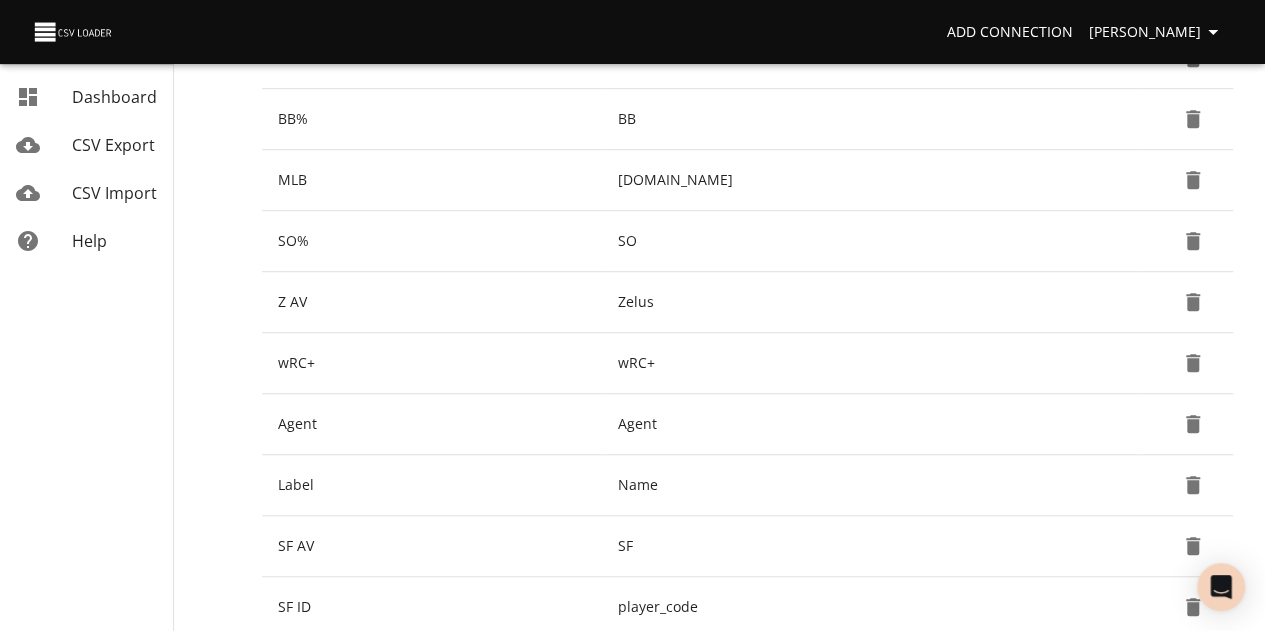 scroll, scrollTop: 922, scrollLeft: 0, axis: vertical 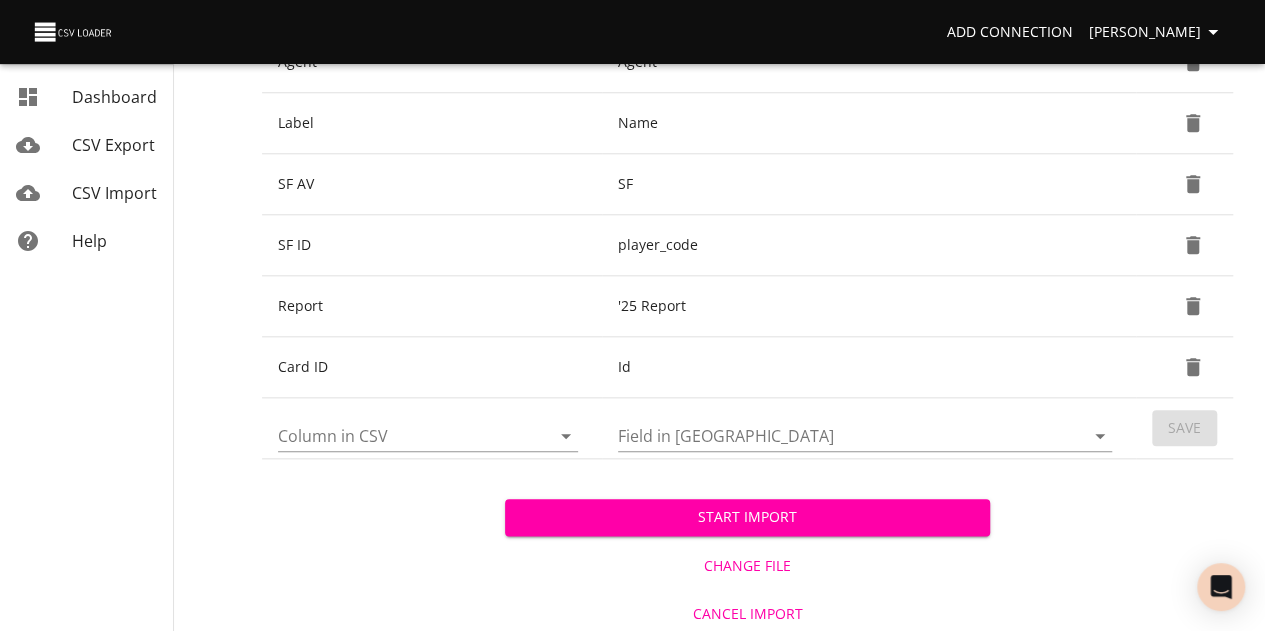 click on "Start Import Change File Cancel Import" at bounding box center (747, 548) 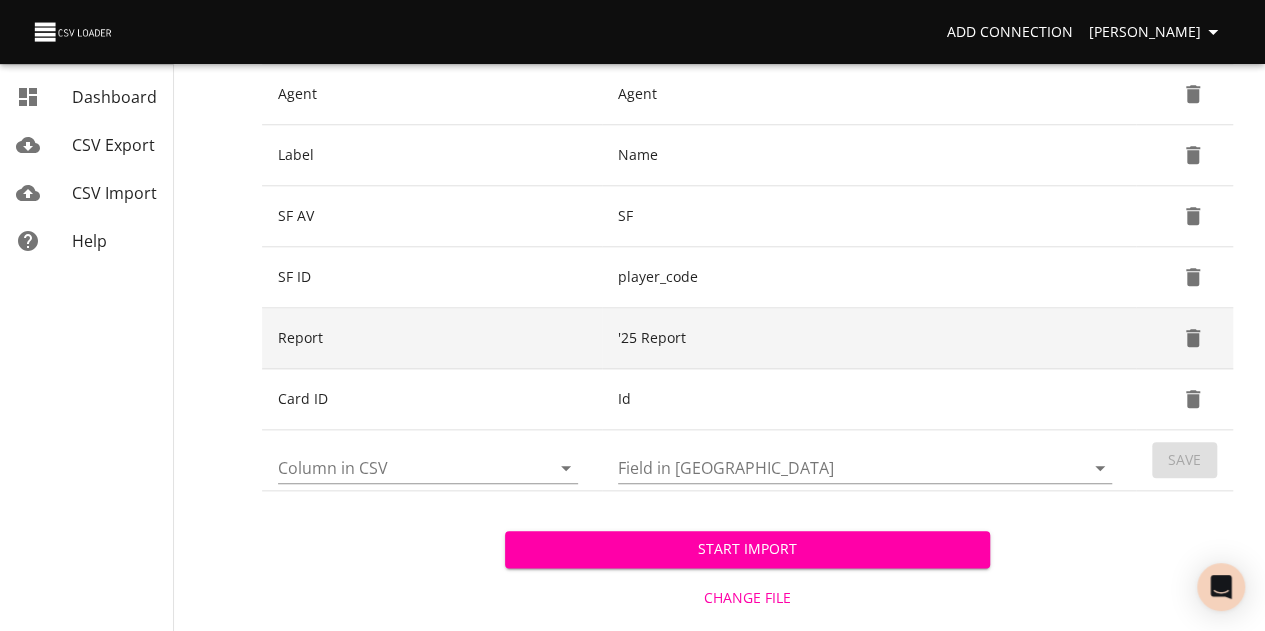 scroll, scrollTop: 922, scrollLeft: 0, axis: vertical 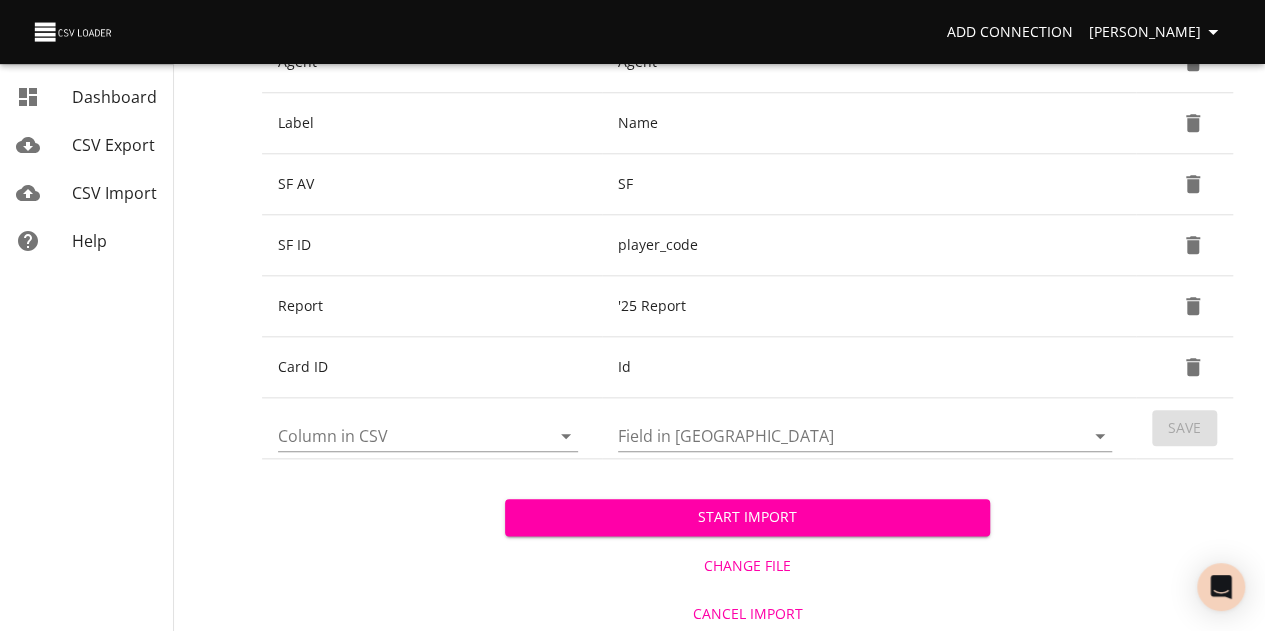 click on "Start Import" at bounding box center [748, 517] 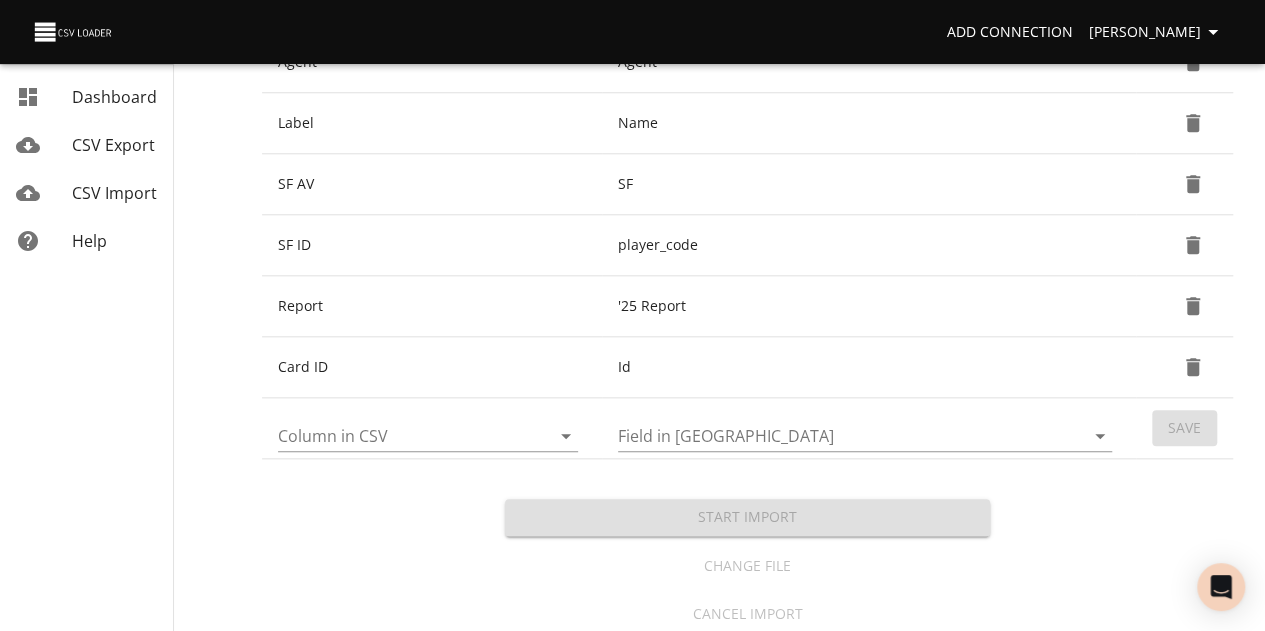 scroll, scrollTop: 0, scrollLeft: 0, axis: both 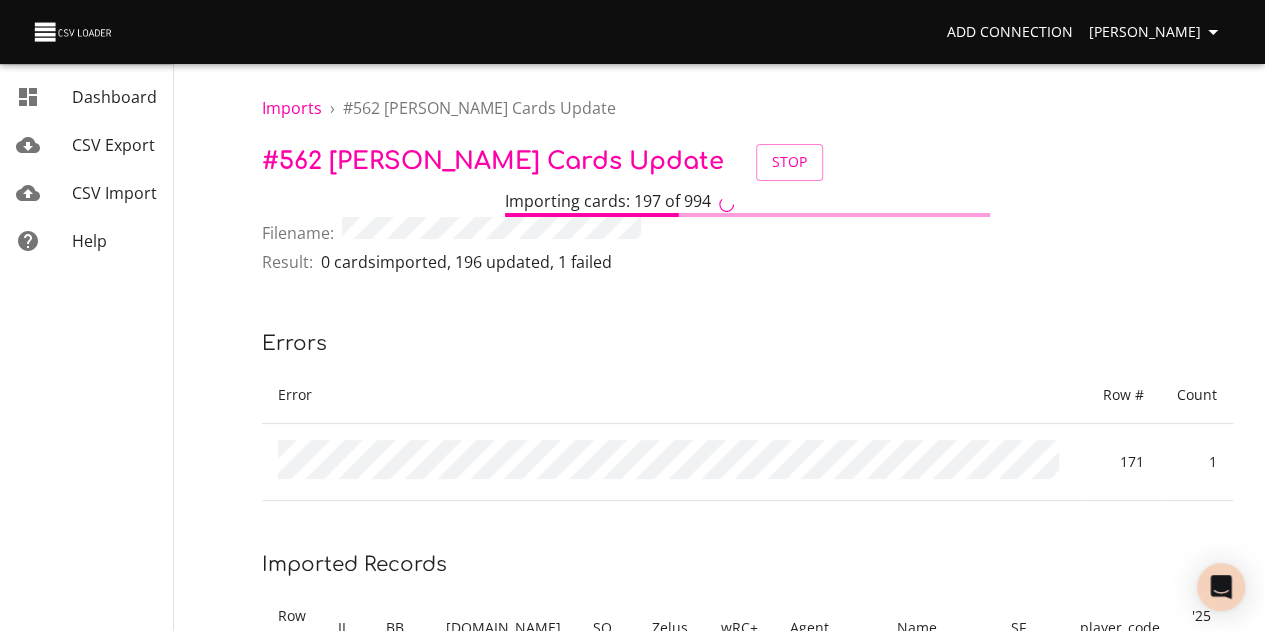 click on "Imports › # 562   [PERSON_NAME] Cards Update # 562   [PERSON_NAME] Cards Update Stop Importing cards: 197 of 994 Filename: Result: 0   cards  imported , 196 updated , 1 failed Errors Error Row # Count 171 1 Imported records Row # IL BB [DOMAIN_NAME] SO Zelus wRC+ Agent Name SF player_code '25 Report Id 1 Open 2 Open 3 Open 4 Open 5 Open 6 Open 7 Open 8 Open 9 Open 10 Open 11 Open 12 Open 13 Open 14 Open 15 Open 16 Open 17 Open 18 Open 19 Open 20 Open 21 Open 22 Open 23 Open 24 Open 25 Open 26 Open 27 Open 28 Open 29 Open 30 Open 31 Open 32 Open 33 Open 34 Open 35 Open 36 Open 37 Open 38 Open 39 Open 40 Open 41 Open 42 Open 43 Open 44 Open 45 Open 46 Open 47 Open 48 Open 49 Open 50 Open Rows per page: 50 1-50 of 196" at bounding box center [747, 2806] 